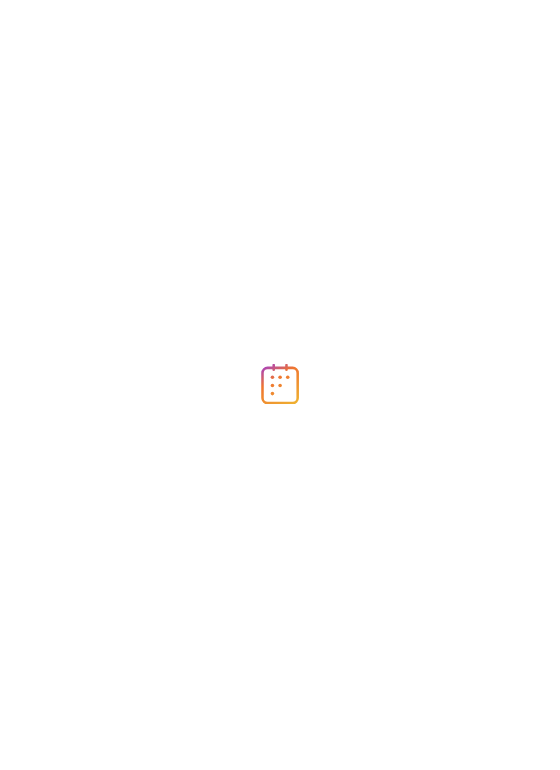 scroll, scrollTop: 0, scrollLeft: 0, axis: both 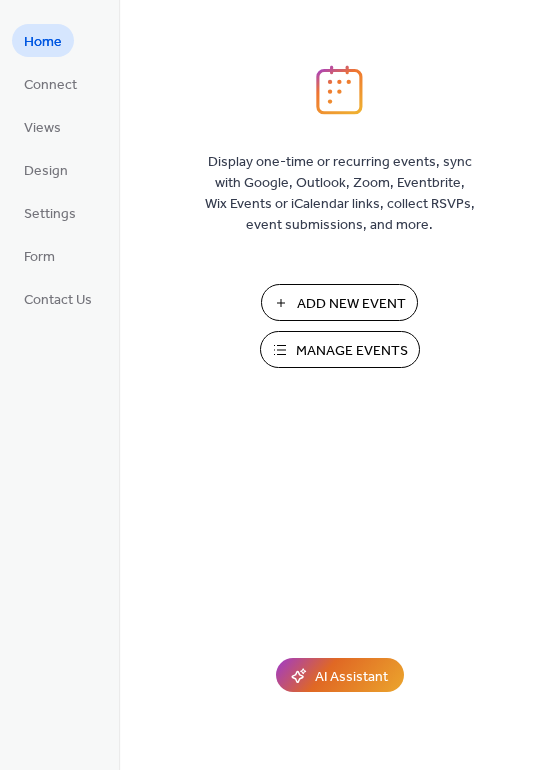 click on "Manage Events" at bounding box center (352, 351) 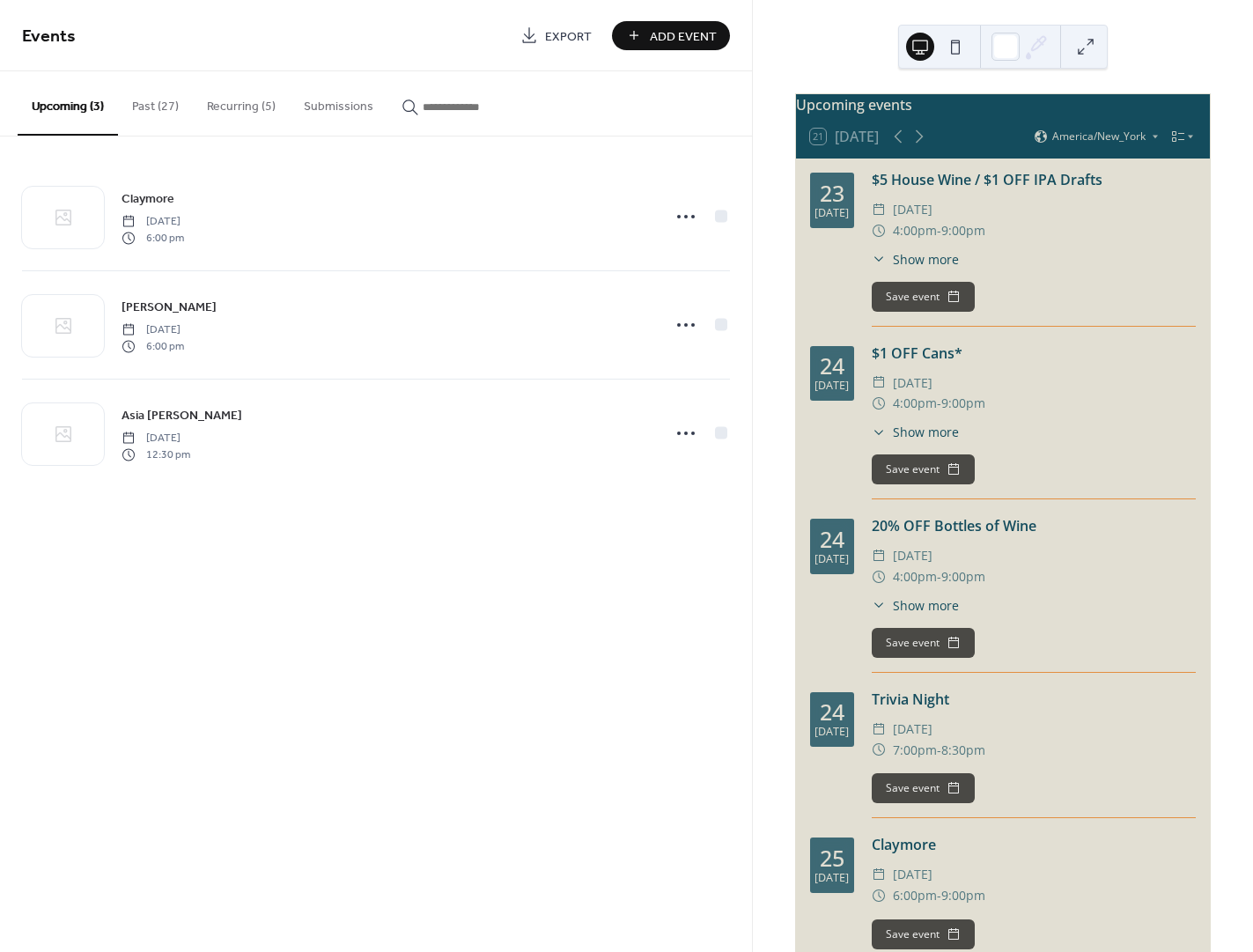 scroll, scrollTop: 0, scrollLeft: 0, axis: both 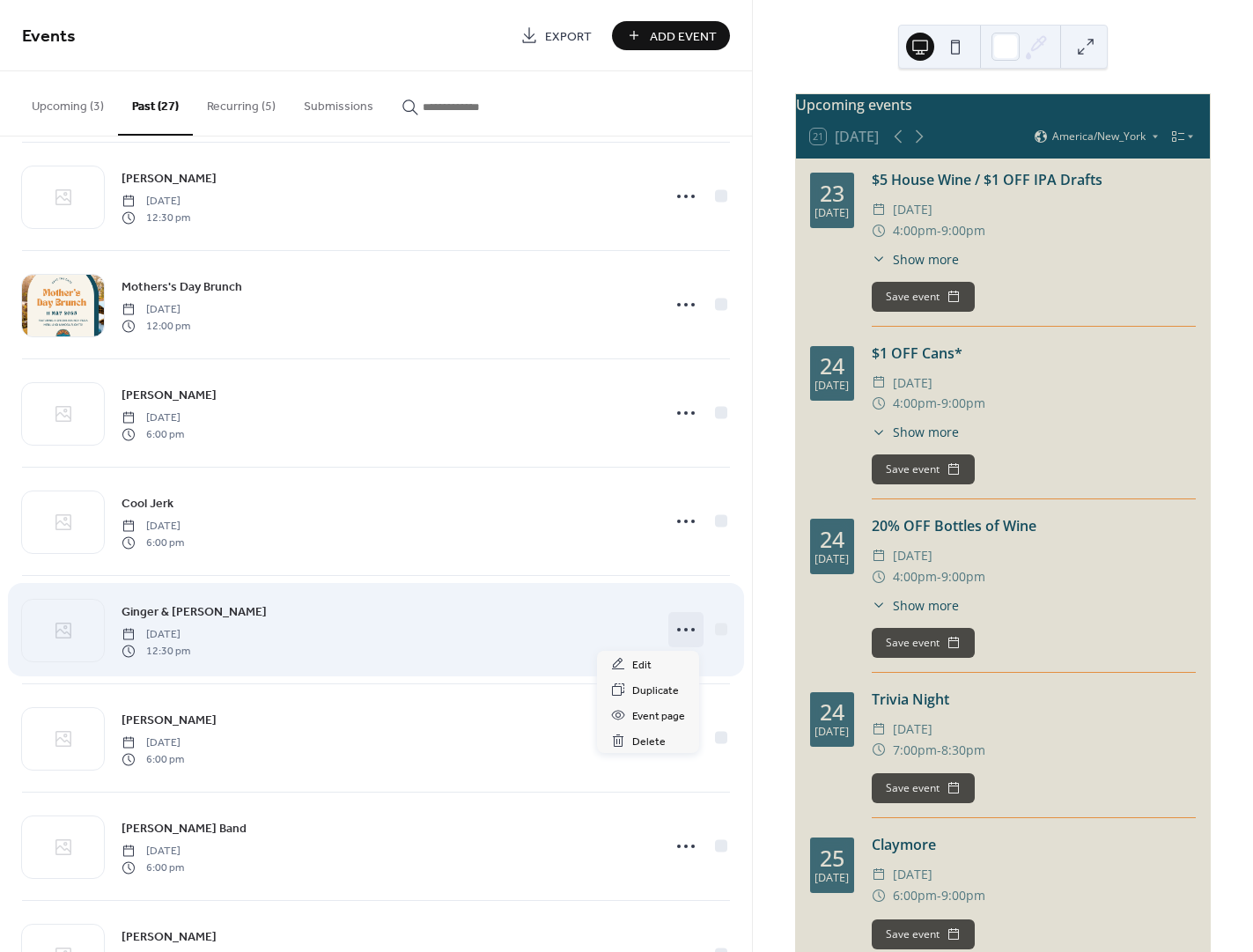 click 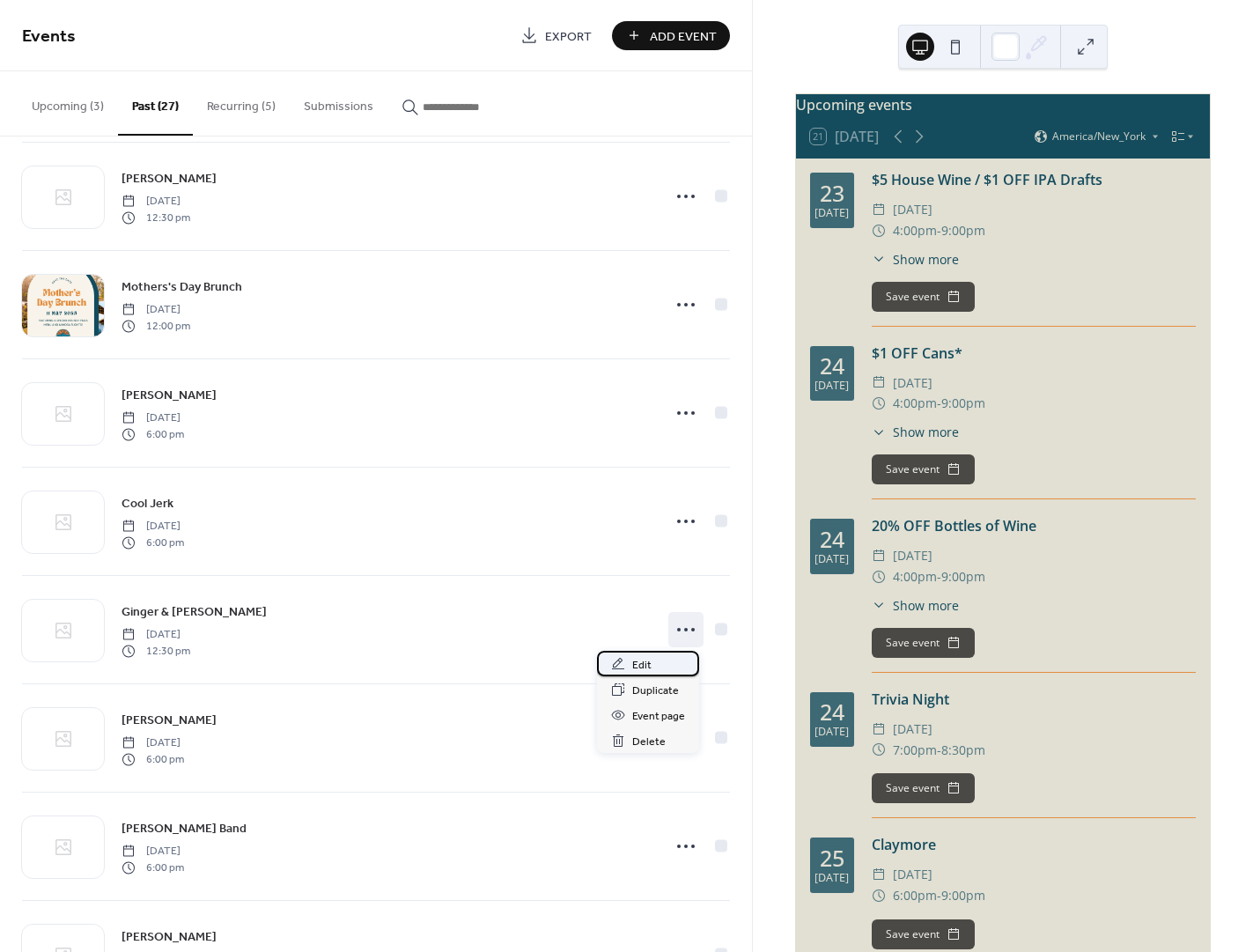 click on "Edit" at bounding box center [648, 663] 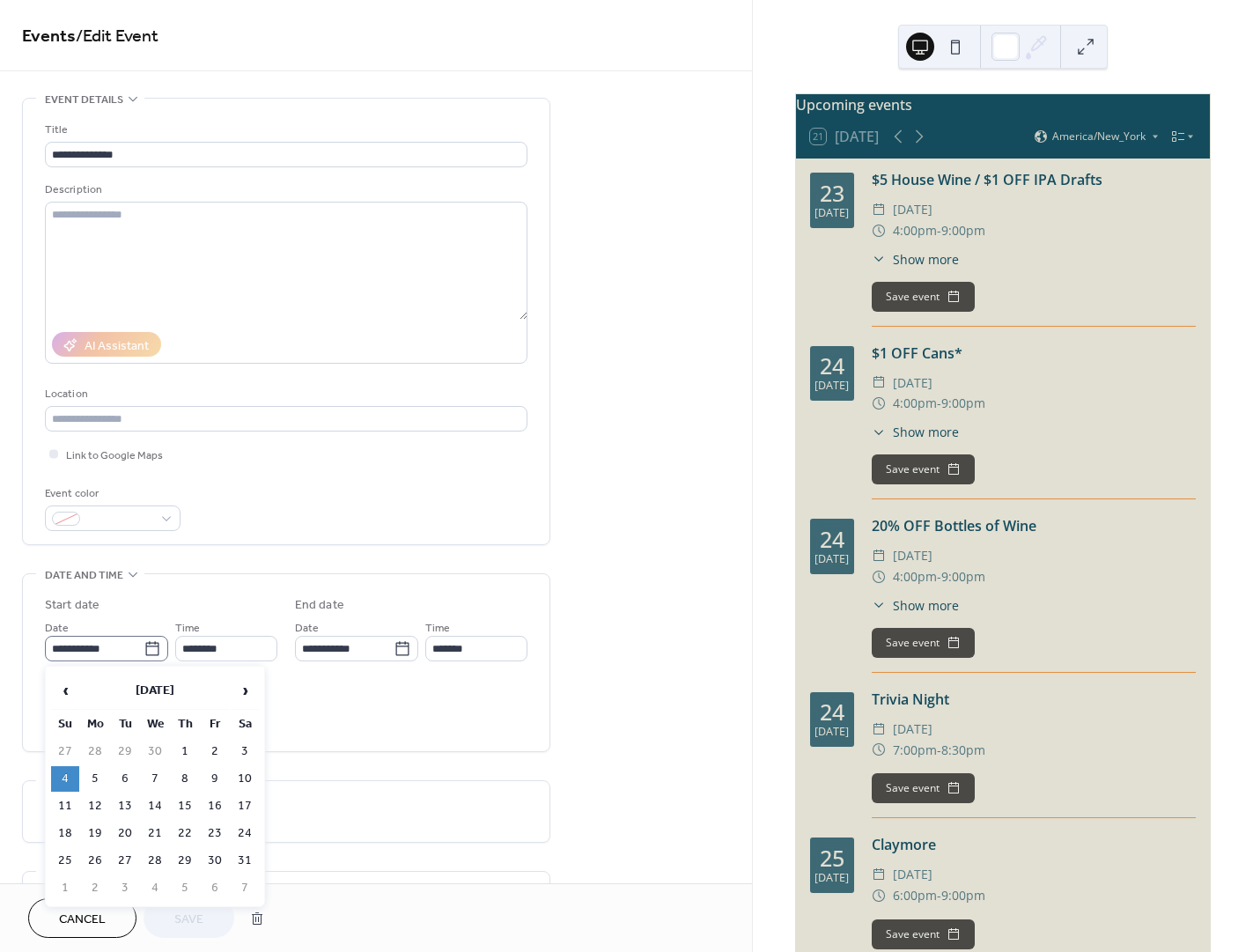 click 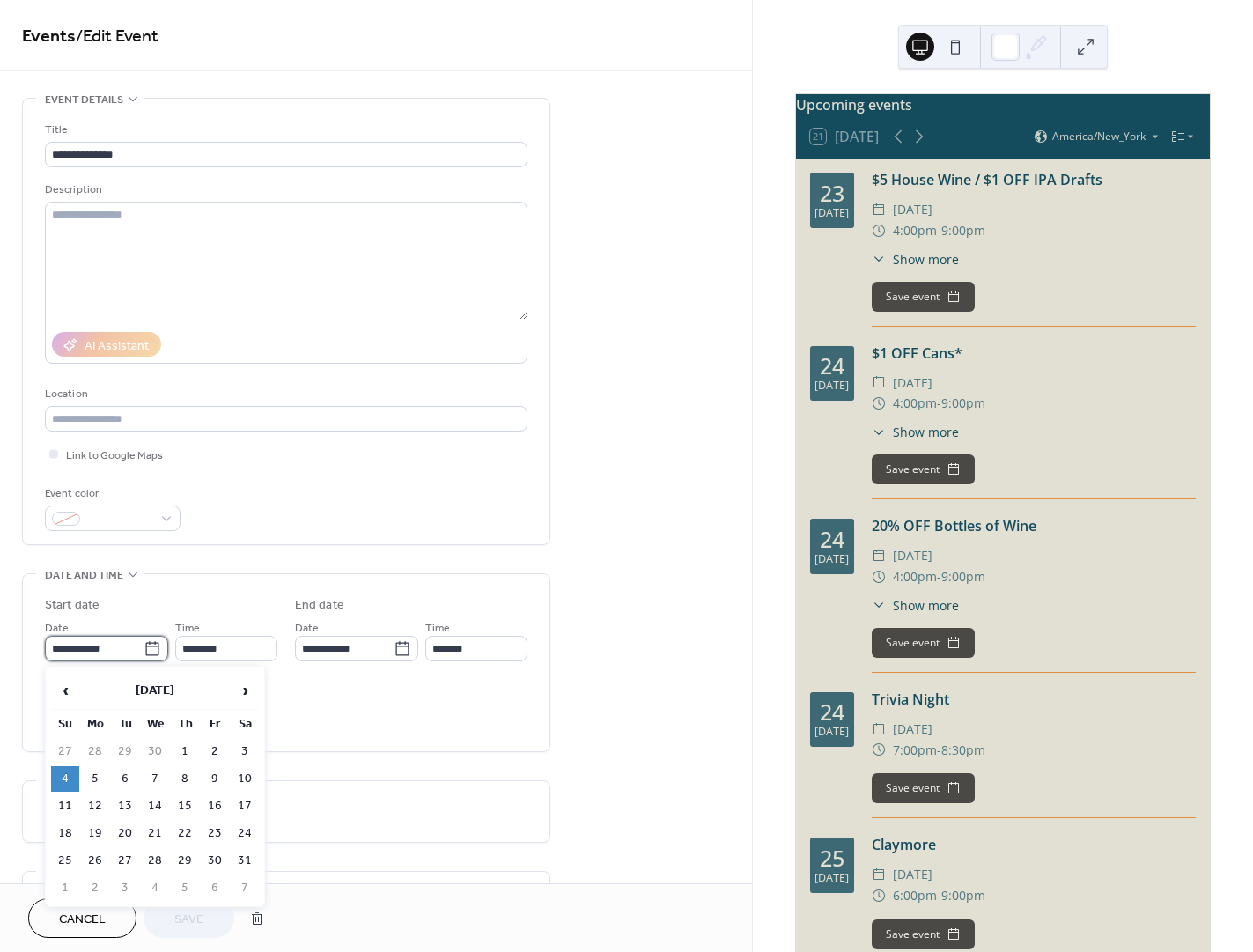 click on "**********" at bounding box center [94, 648] 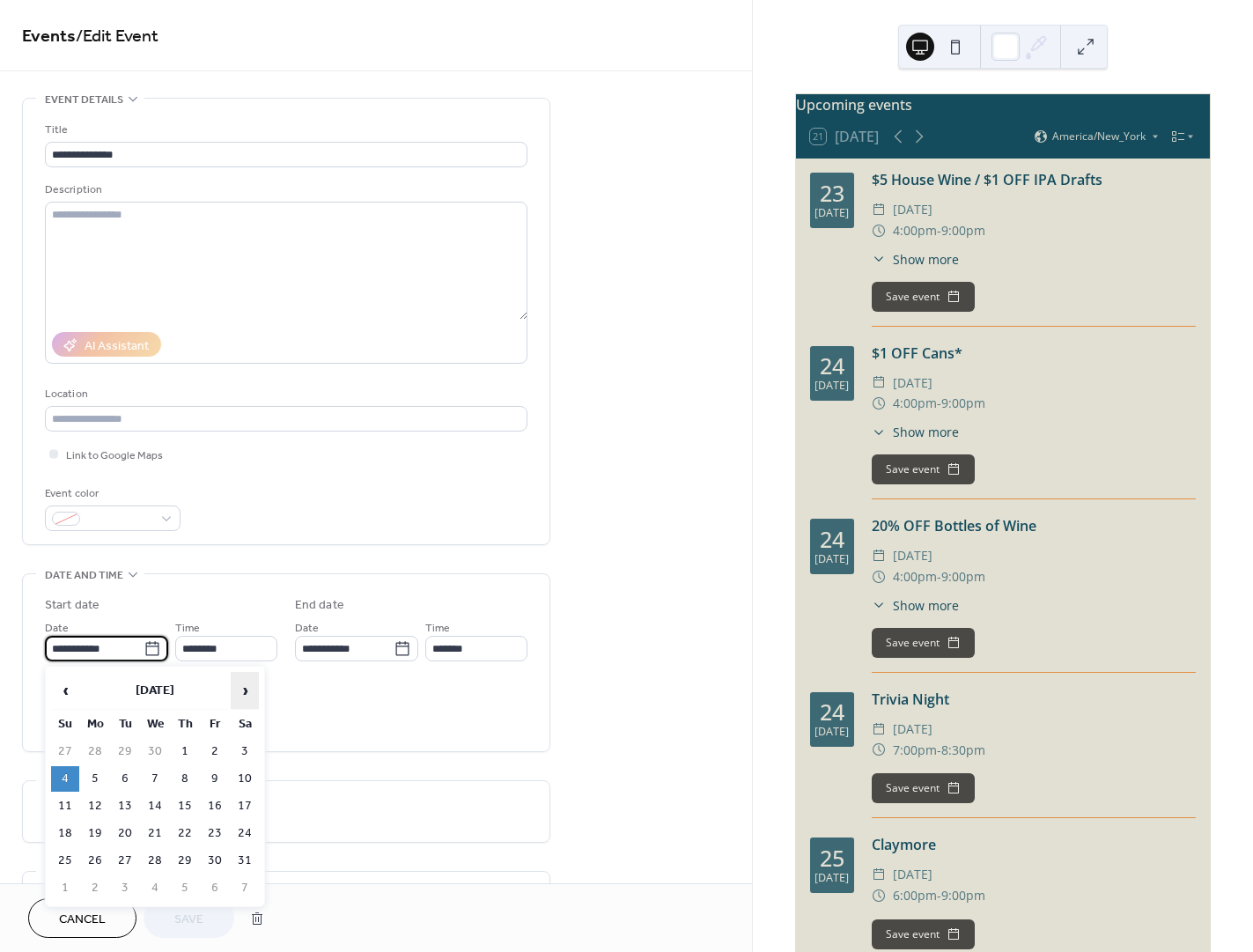 click on "›" at bounding box center [245, 690] 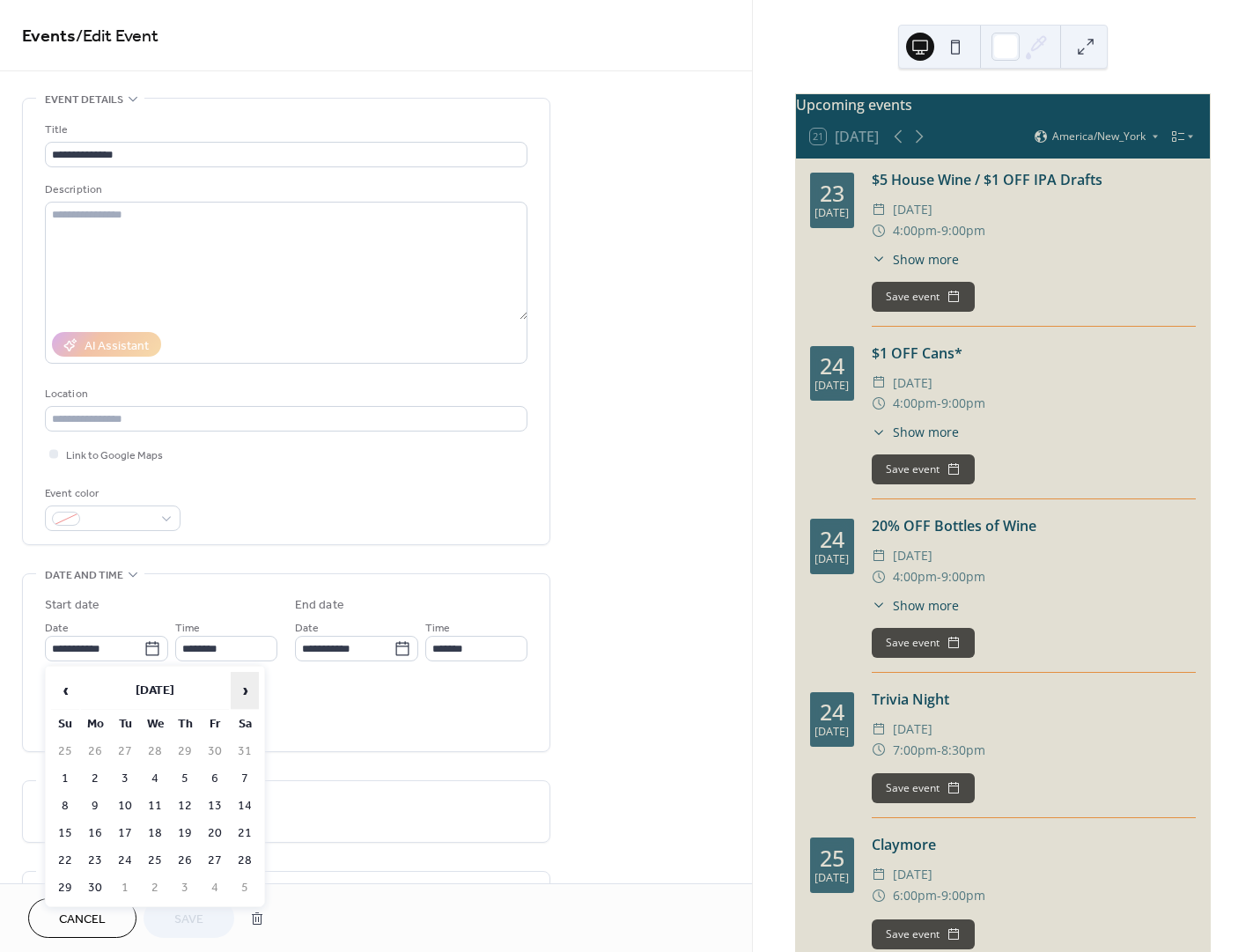 click on "›" at bounding box center (245, 690) 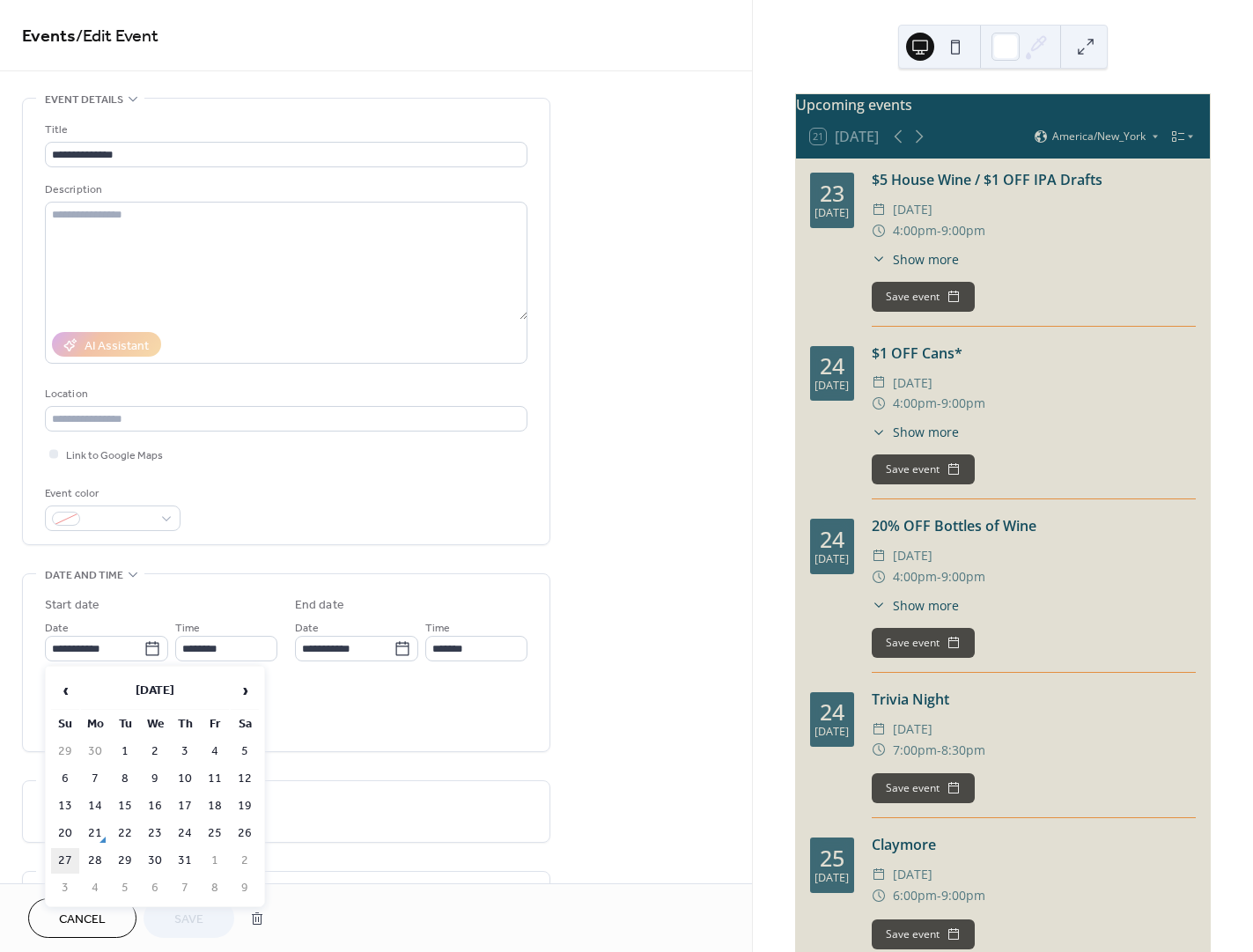 click on "27" at bounding box center [65, 860] 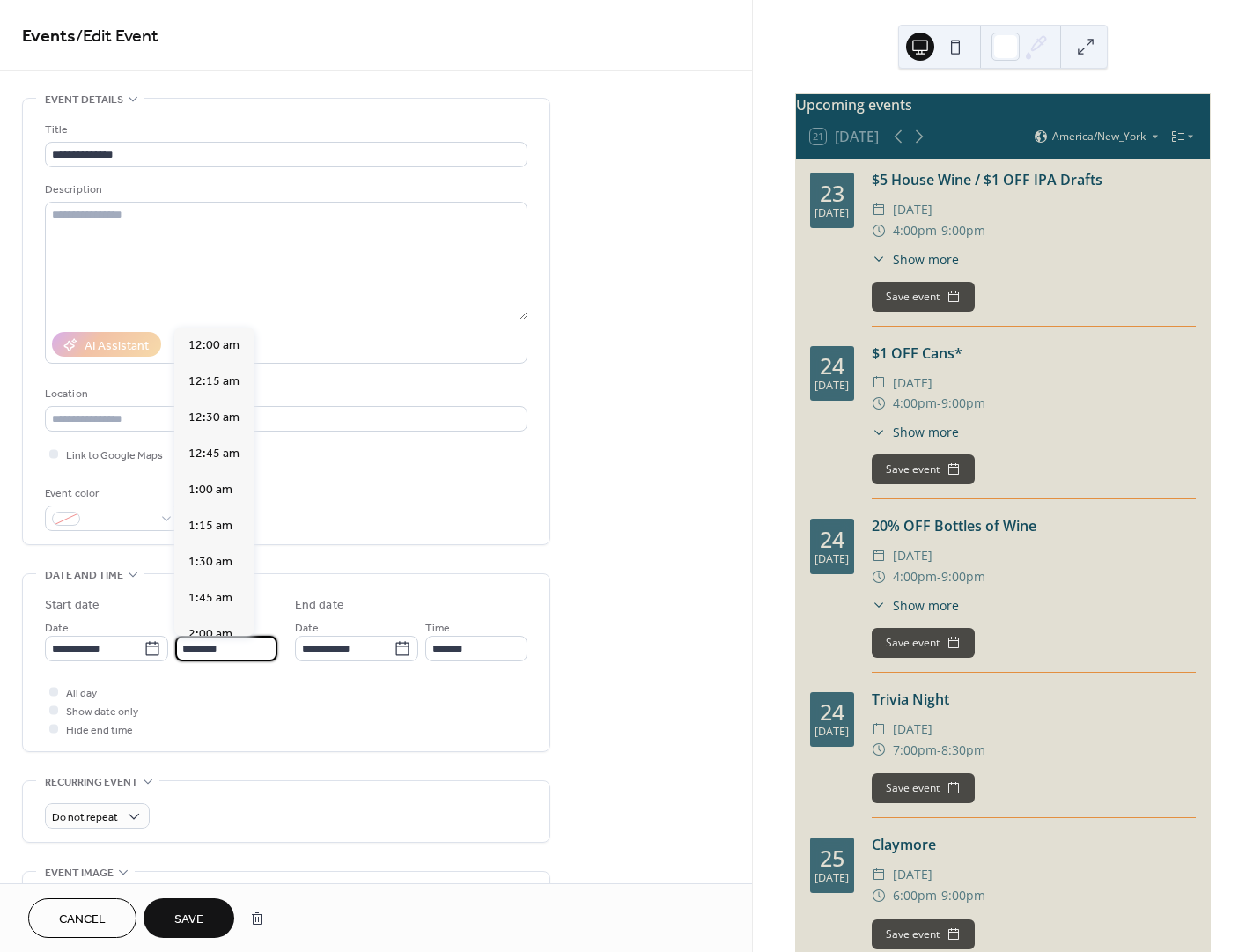 click on "********" at bounding box center (226, 648) 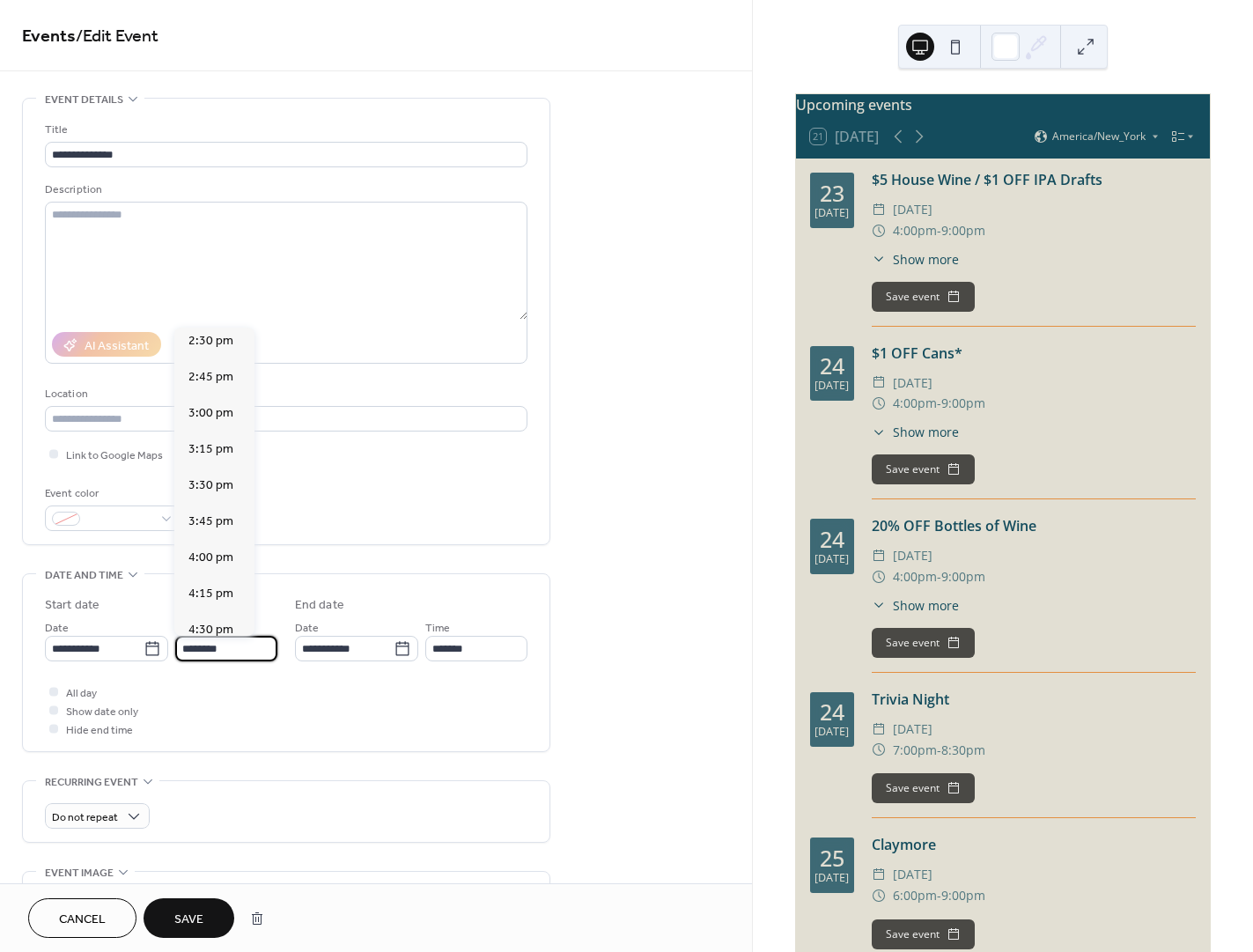 scroll, scrollTop: 2098, scrollLeft: 0, axis: vertical 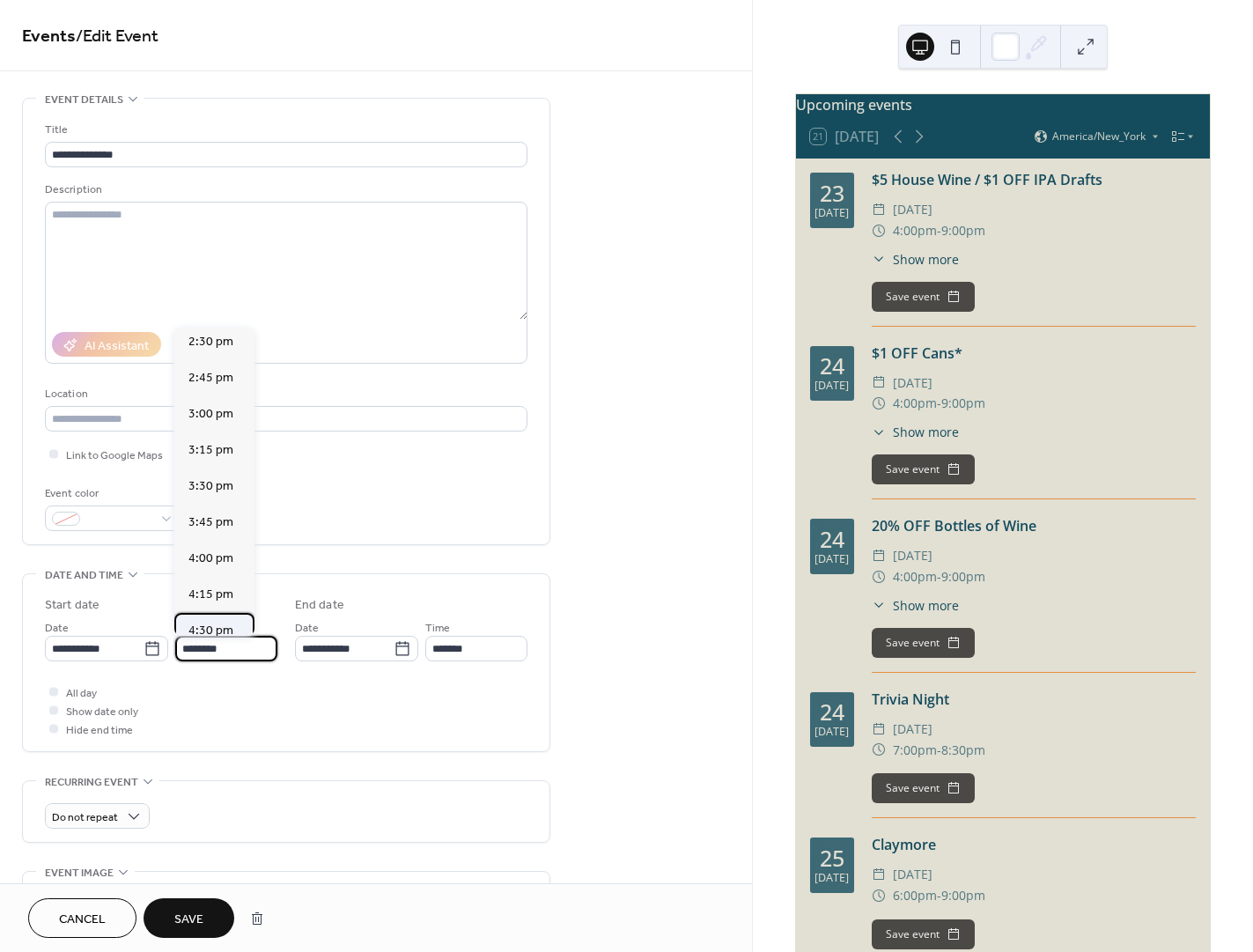 click on "4:30 pm" at bounding box center [210, 631] 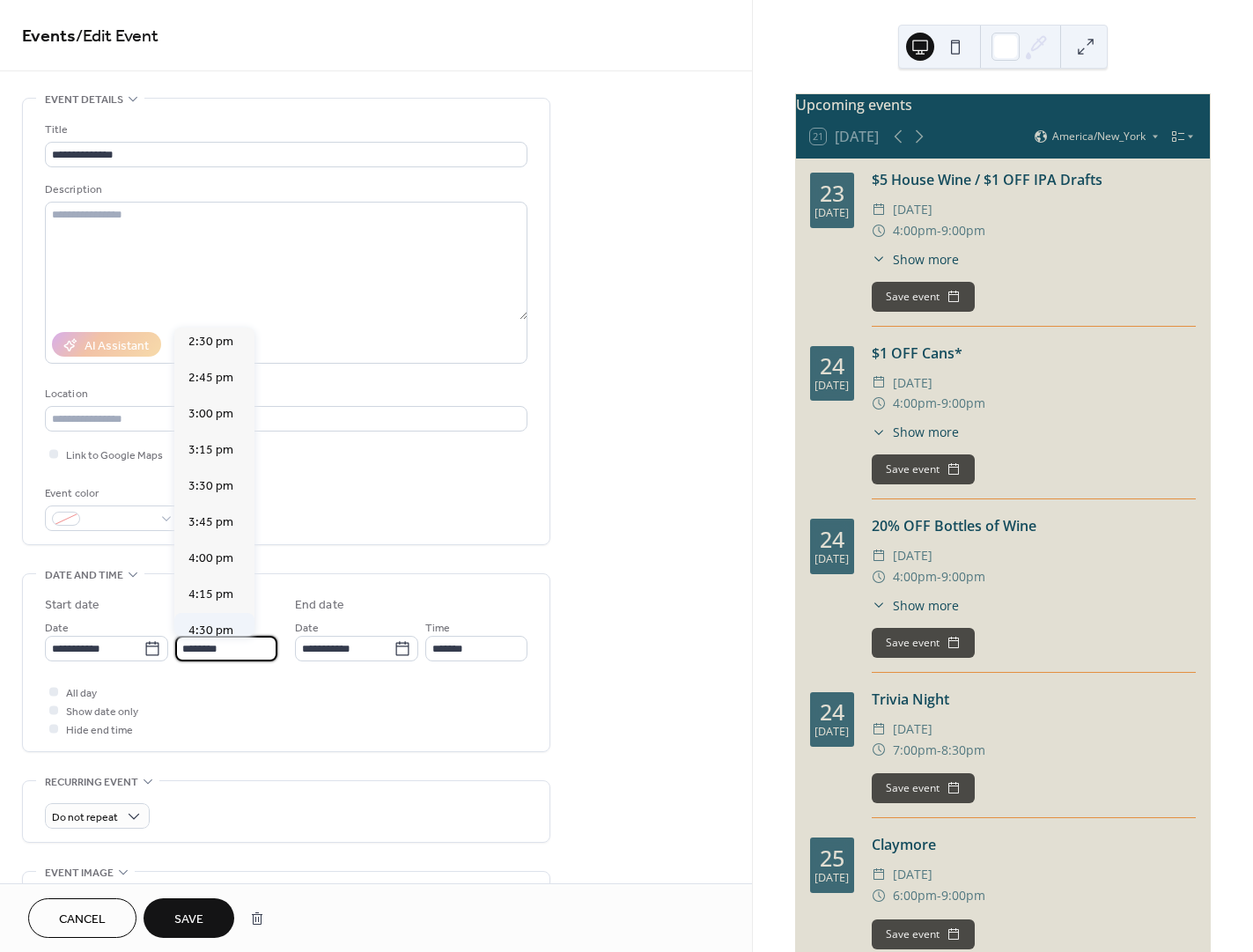 type on "*******" 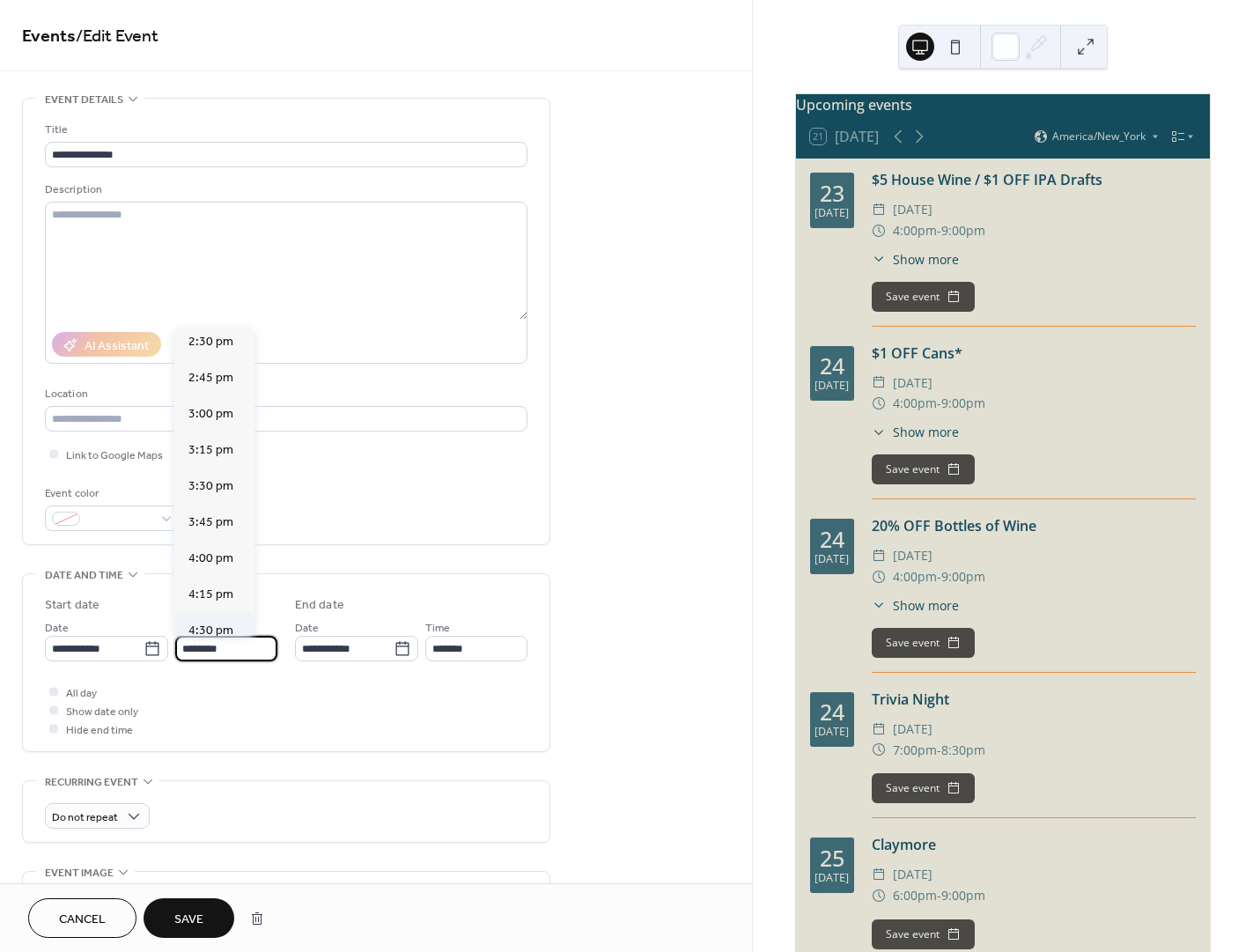 type on "*******" 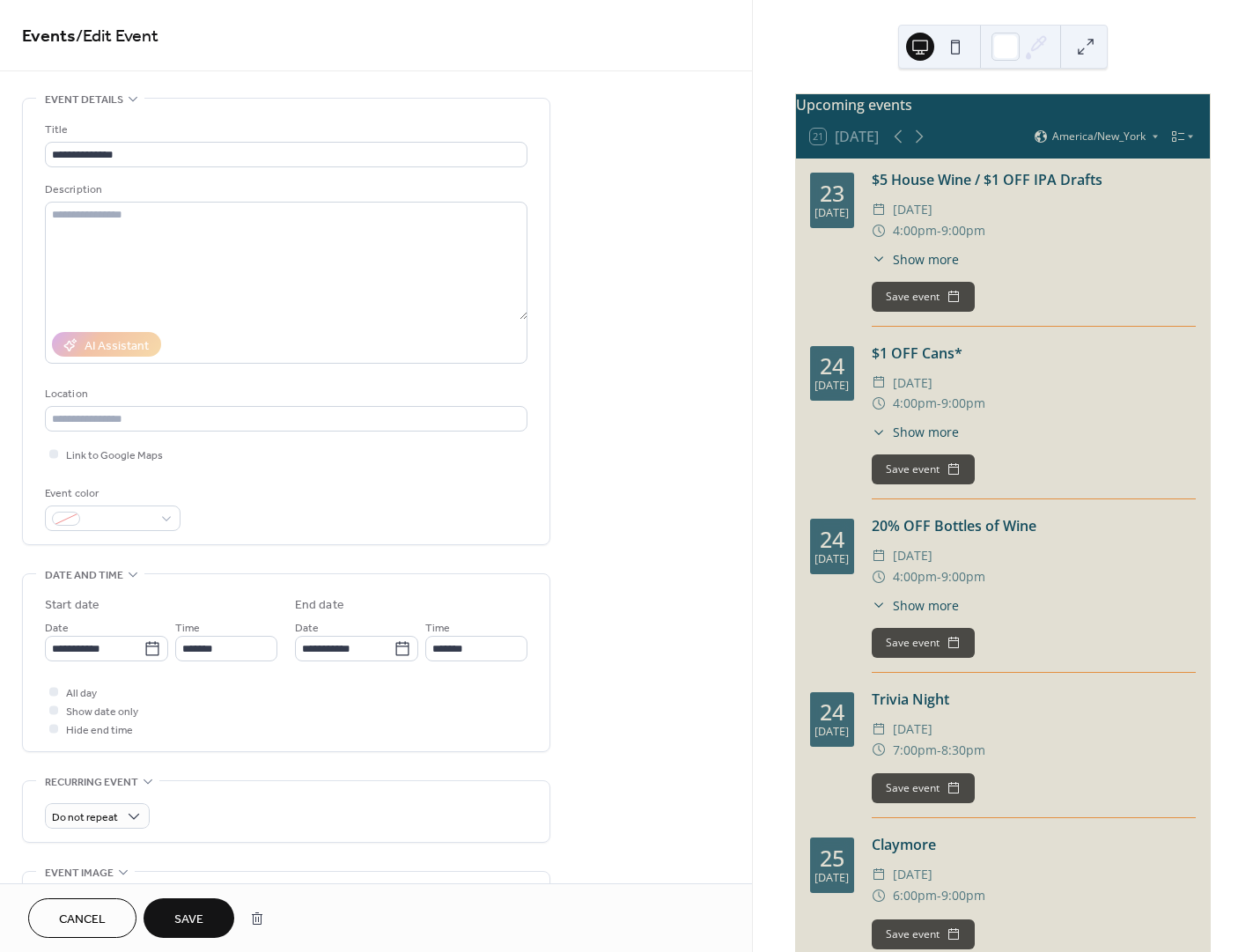 click on "Save" at bounding box center (188, 918) 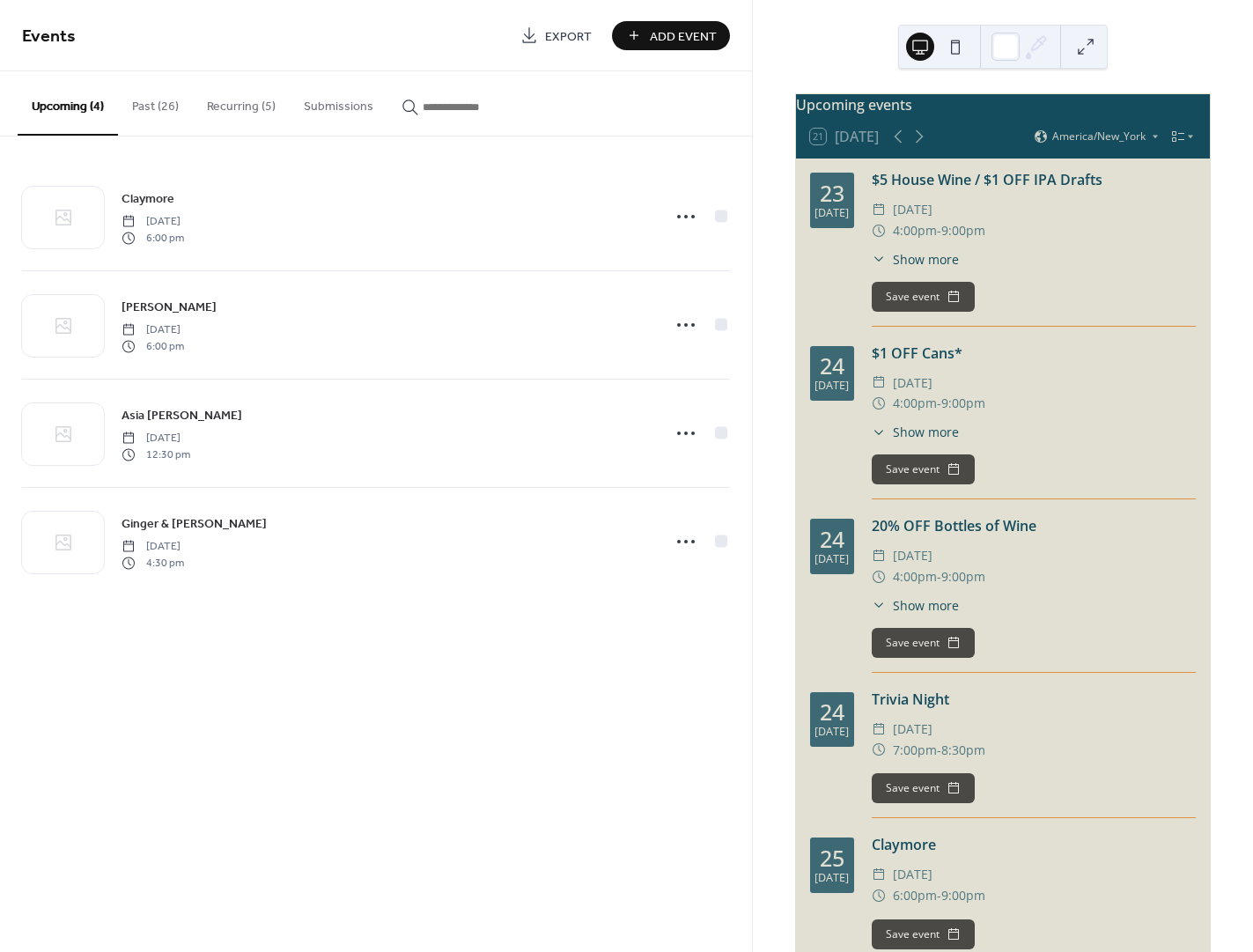 click on "Recurring (5)" at bounding box center [241, 102] 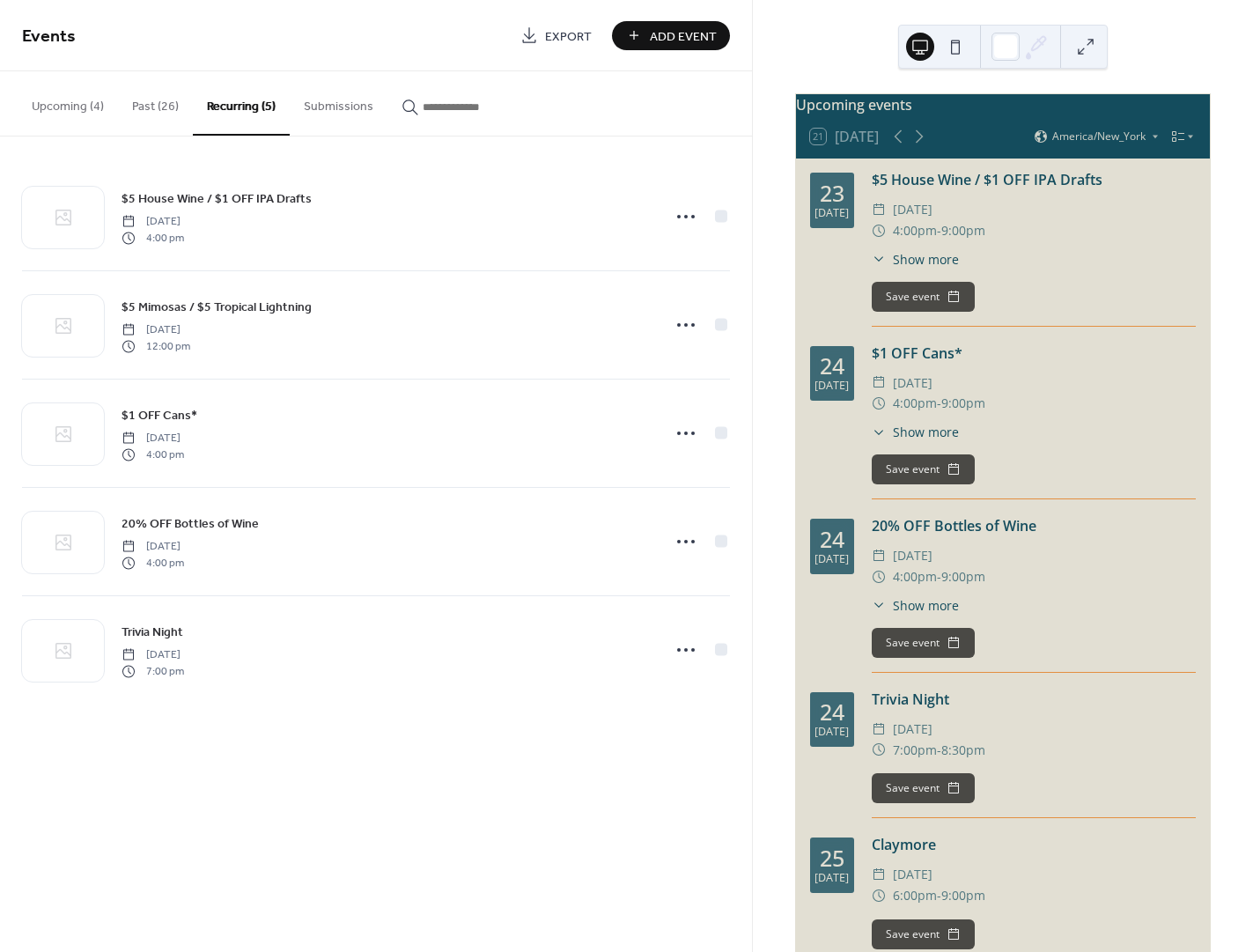 click on "Upcoming (4)" at bounding box center (68, 102) 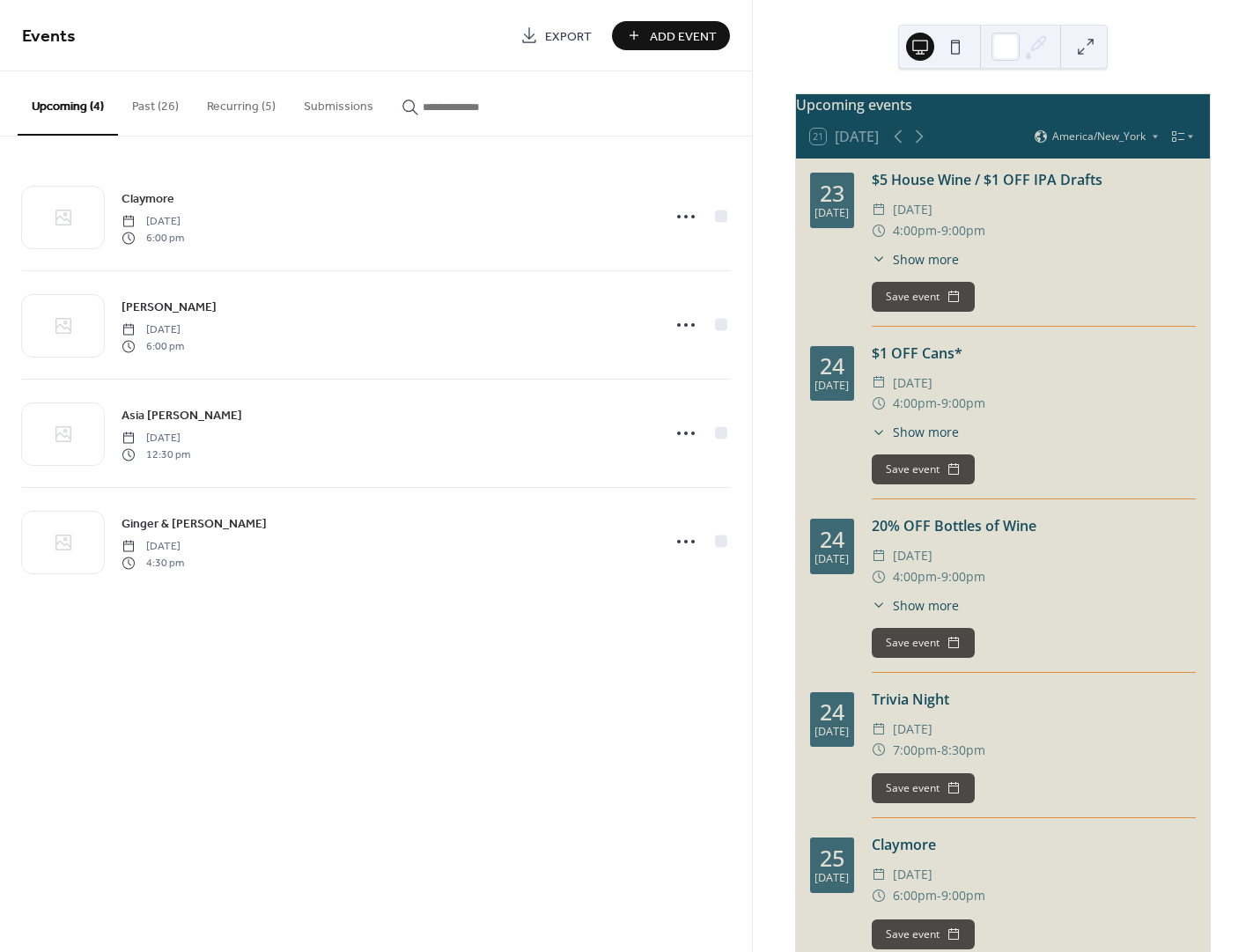 click on "Add Event" at bounding box center (683, 36) 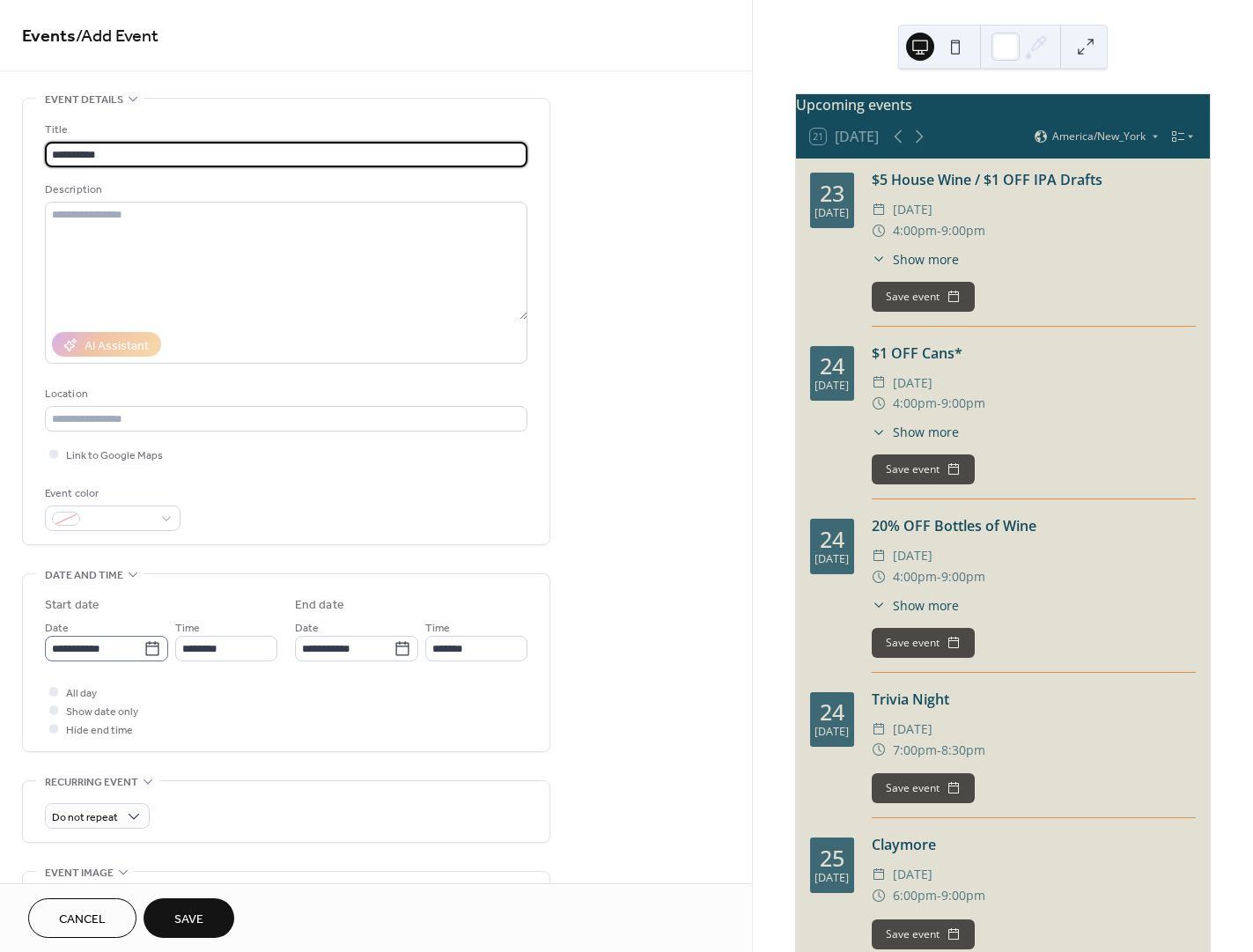 type on "**********" 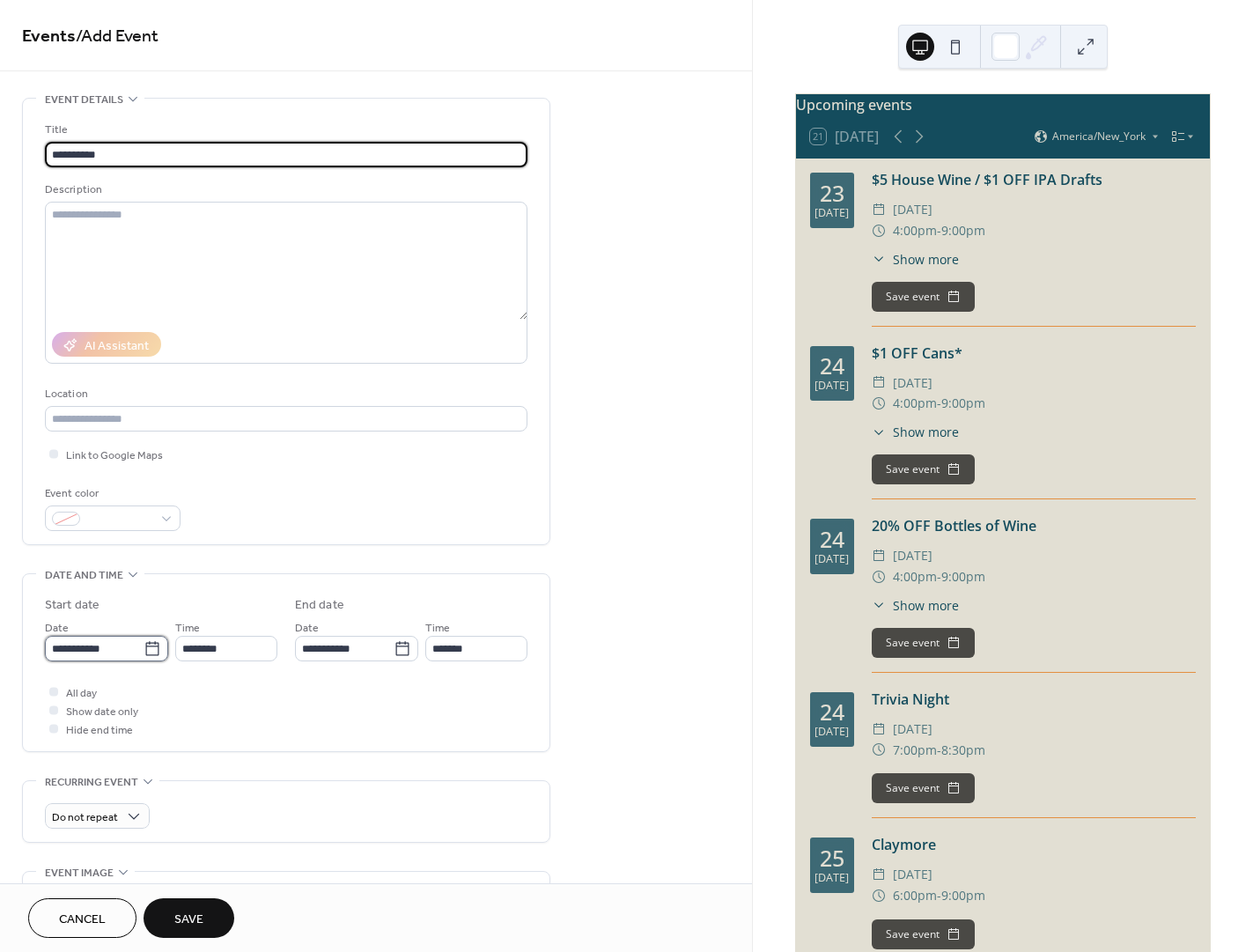 click on "**********" at bounding box center (94, 648) 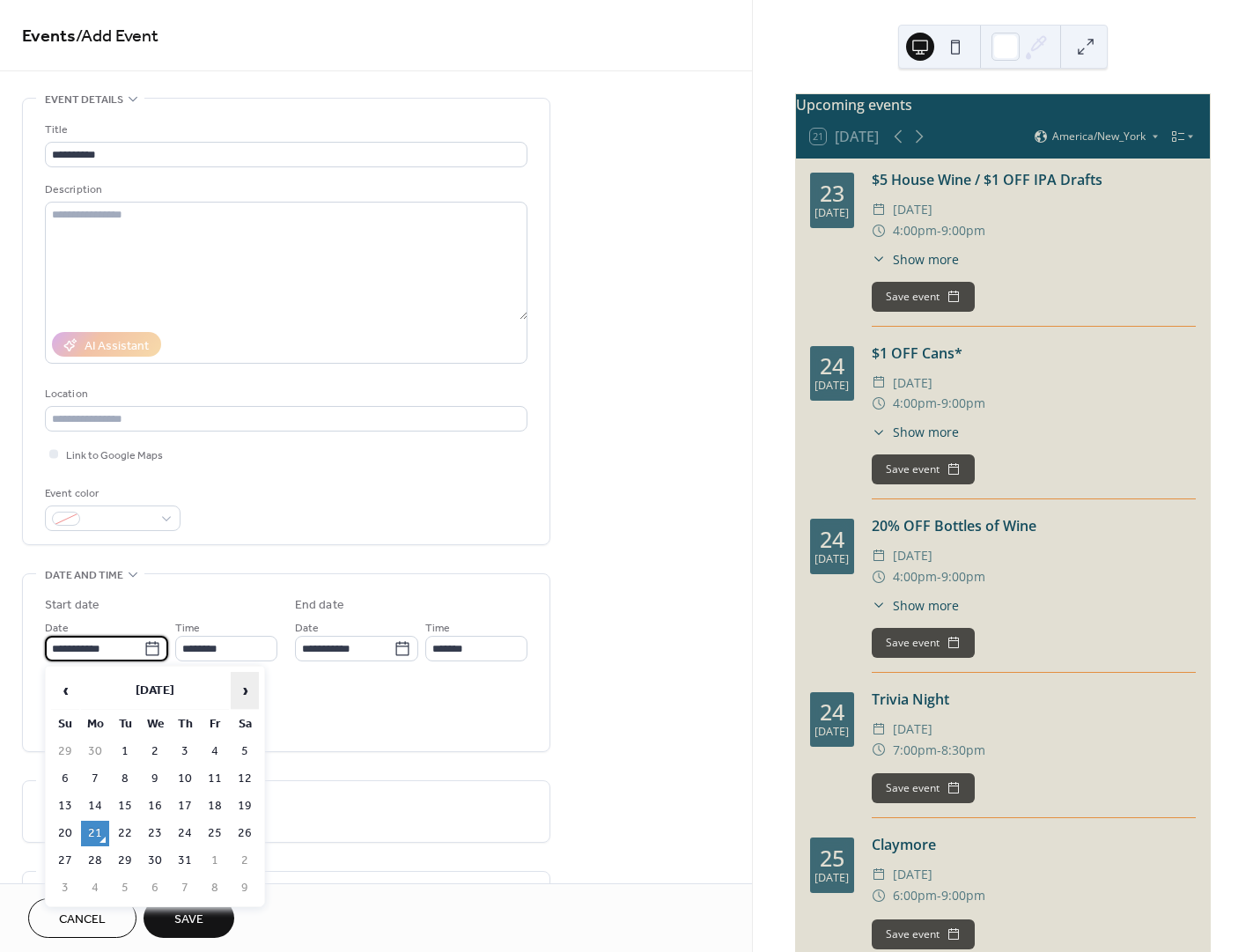 click on "›" at bounding box center (245, 690) 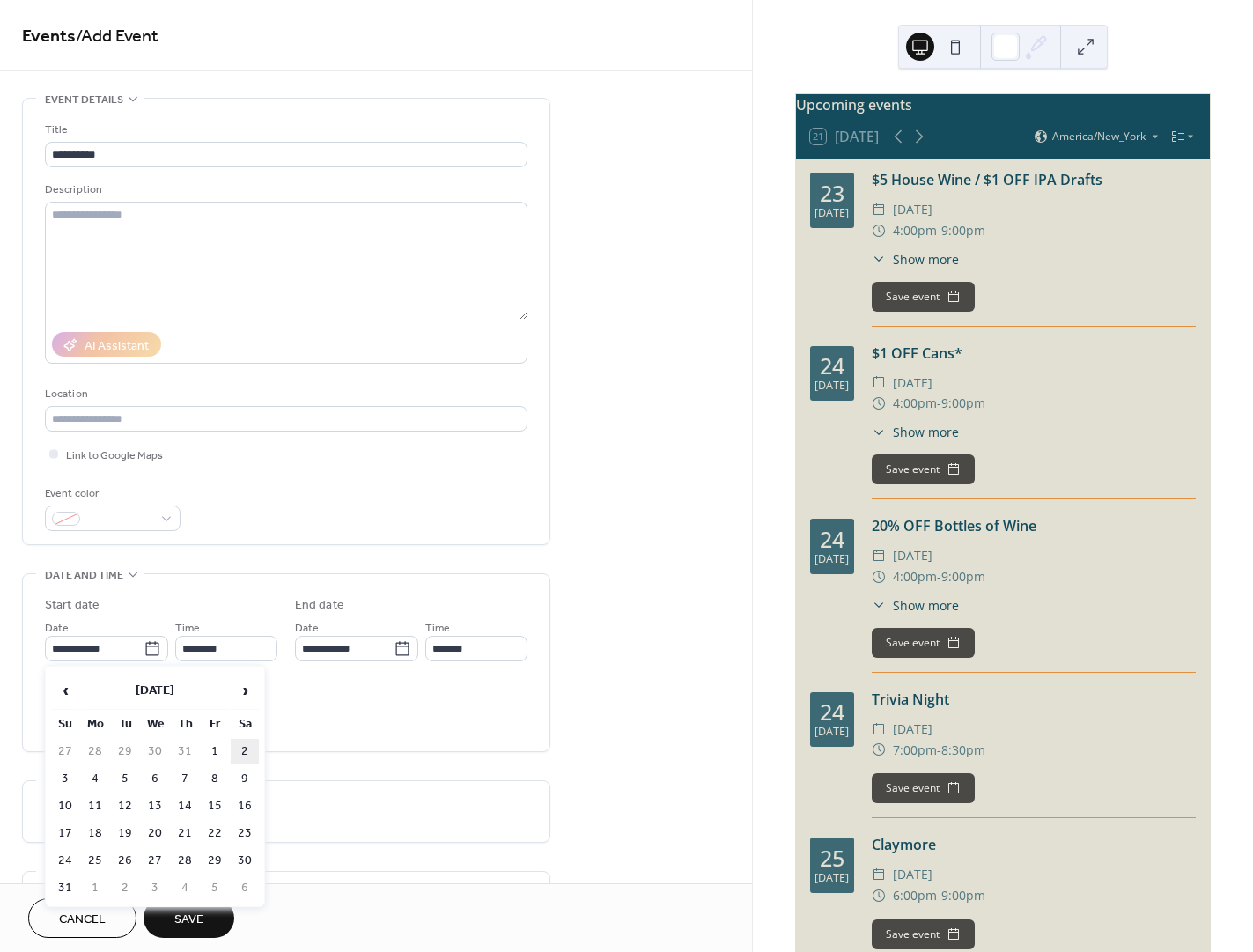 click on "2" at bounding box center [245, 751] 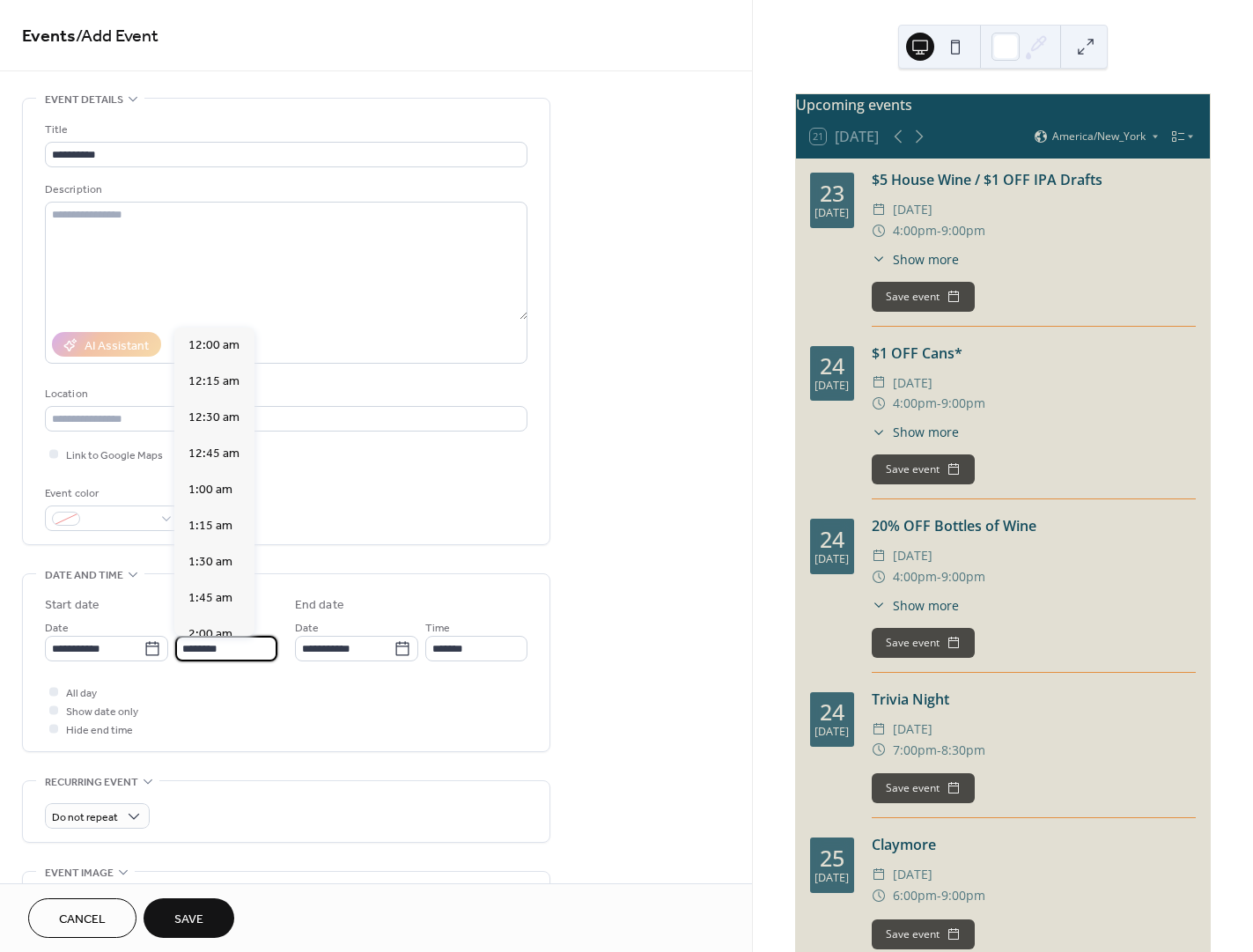 scroll, scrollTop: 1712, scrollLeft: 0, axis: vertical 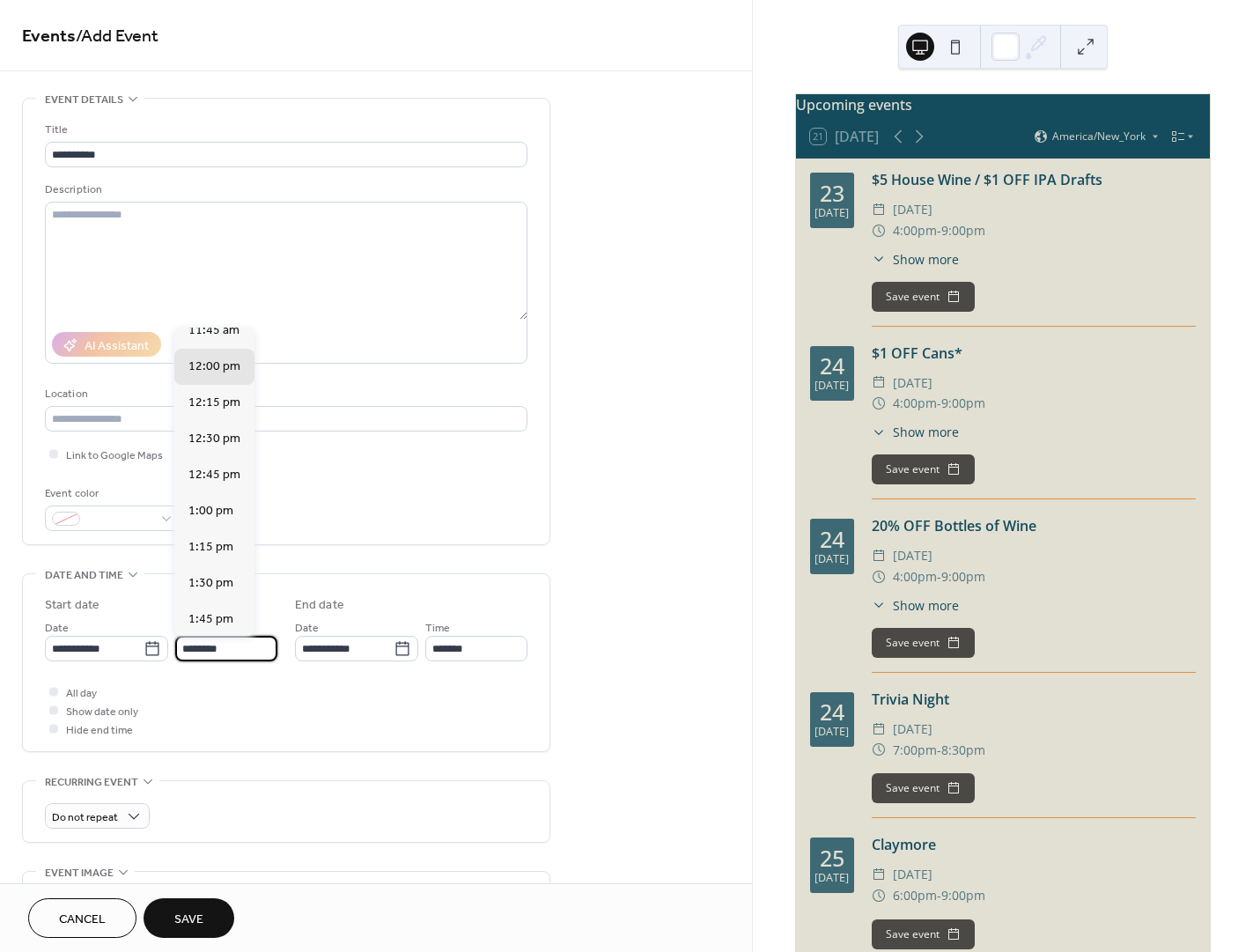 click on "********" at bounding box center [226, 648] 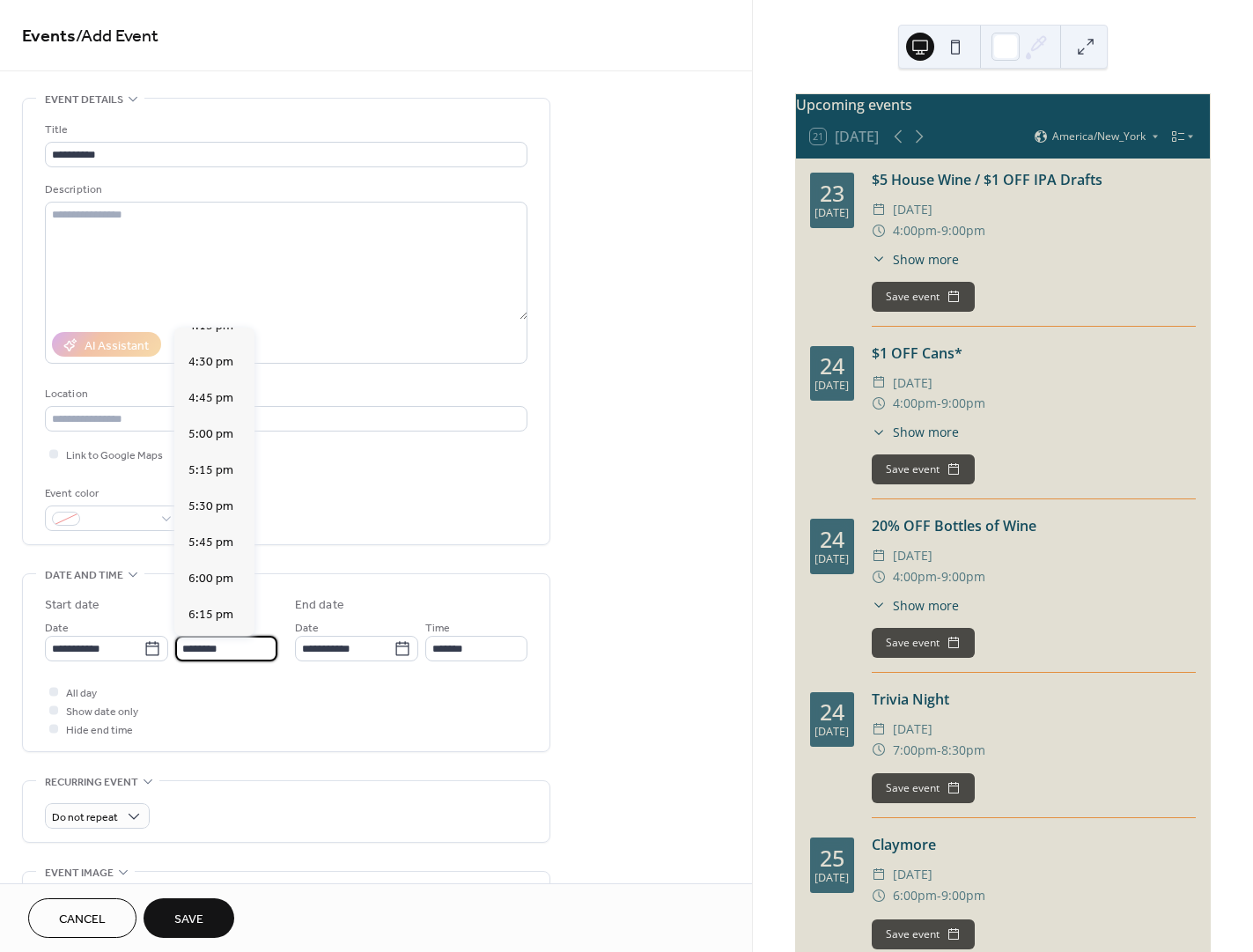 scroll, scrollTop: 2369, scrollLeft: 0, axis: vertical 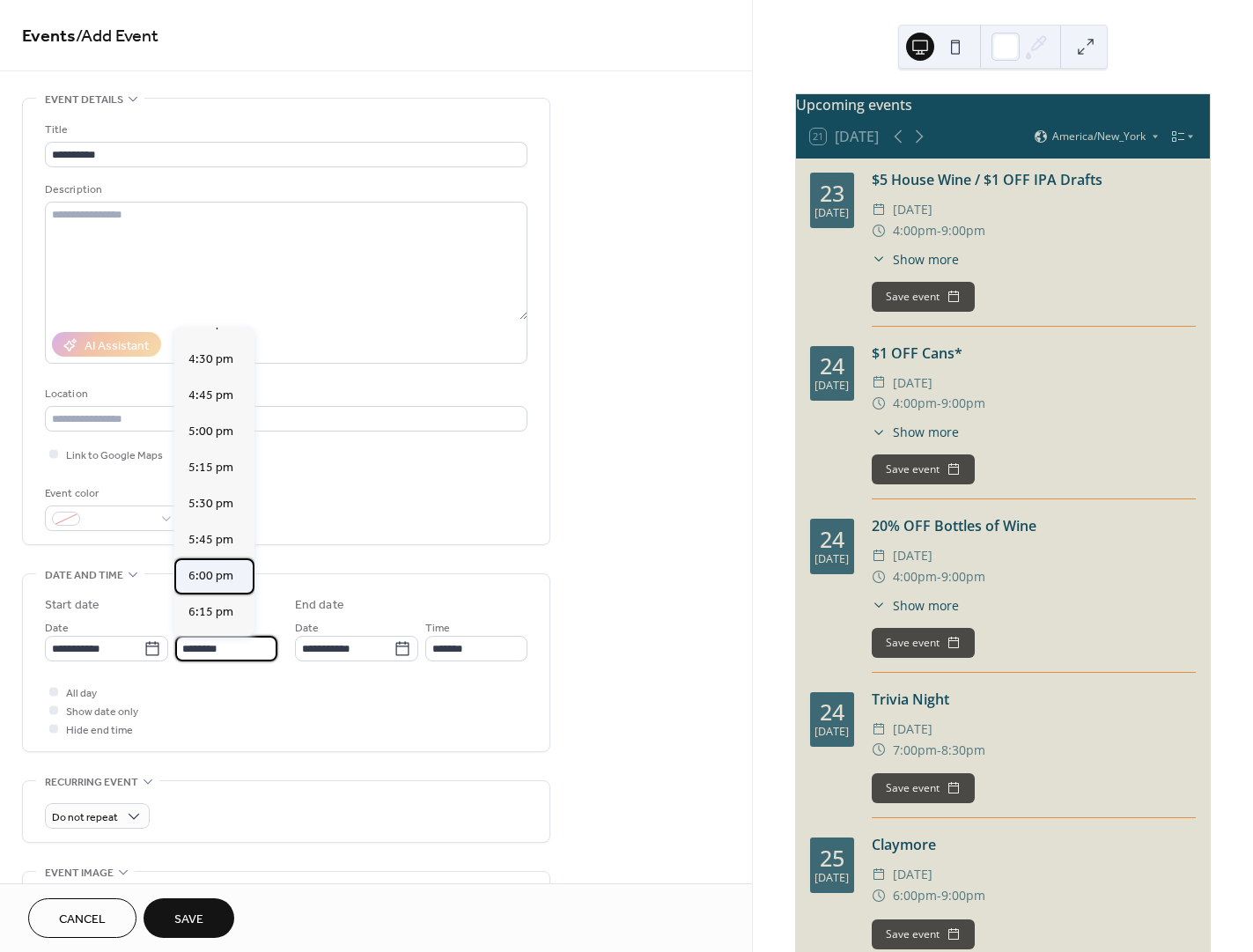 click on "6:00 pm" at bounding box center [210, 576] 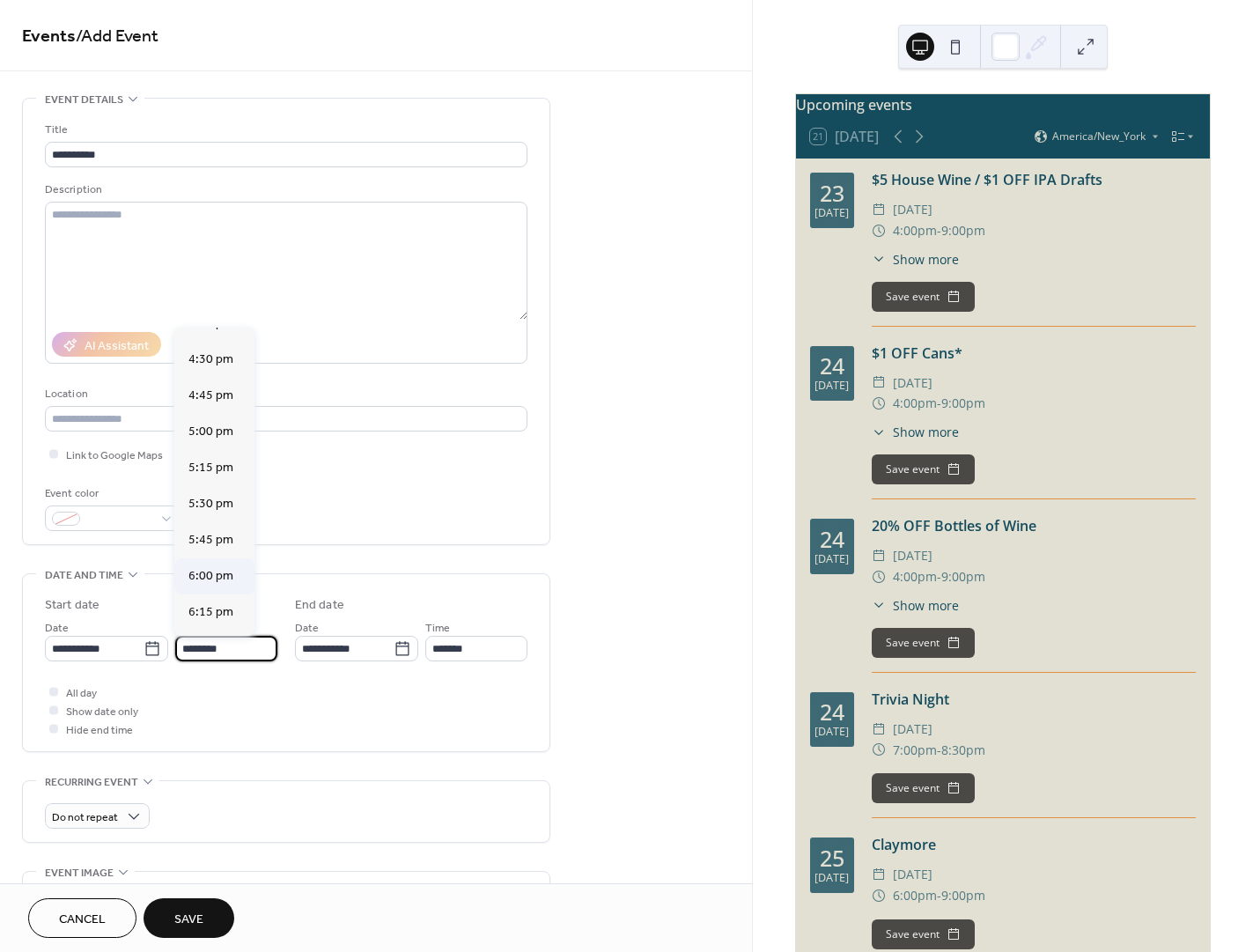 type on "*******" 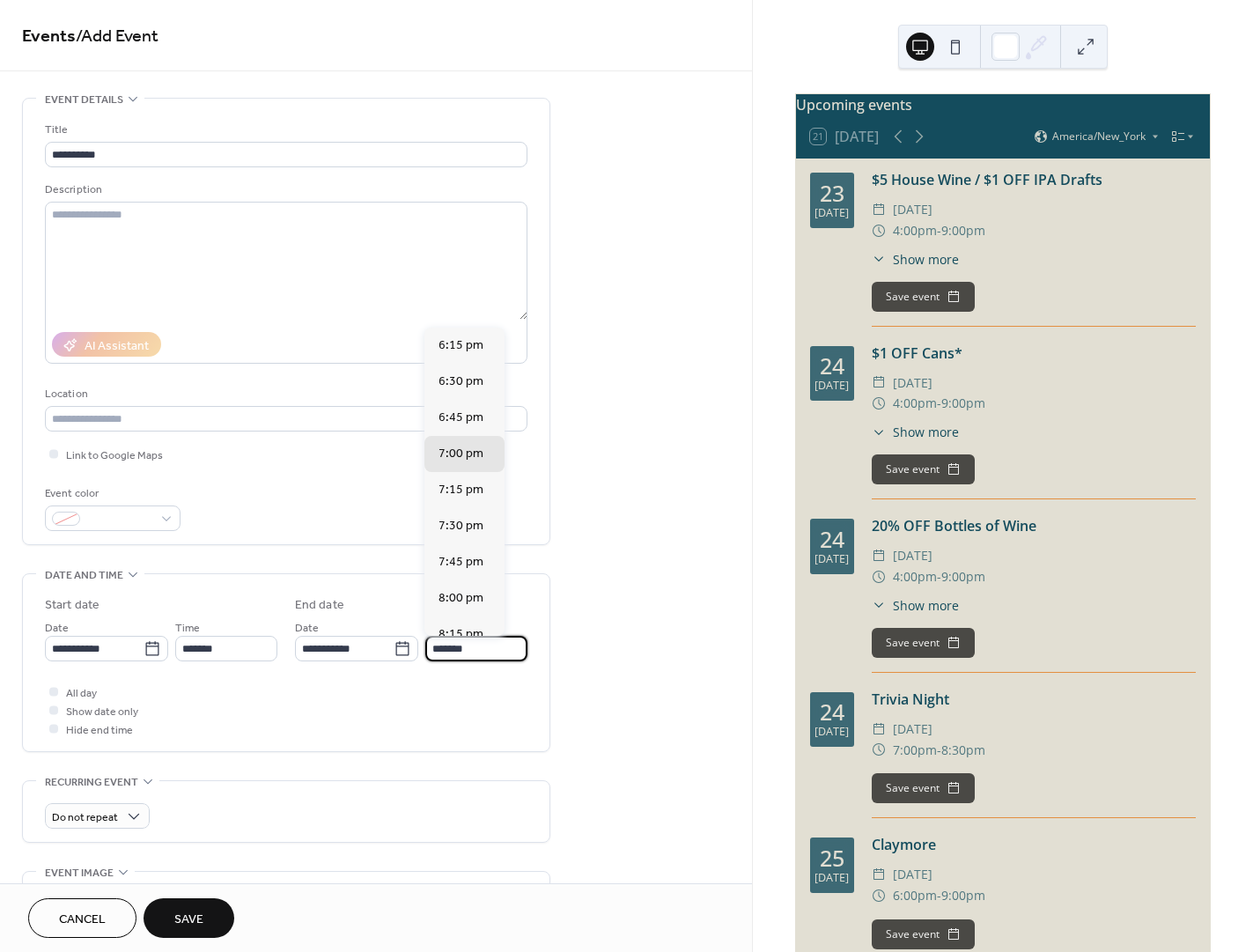 click on "*******" at bounding box center (476, 648) 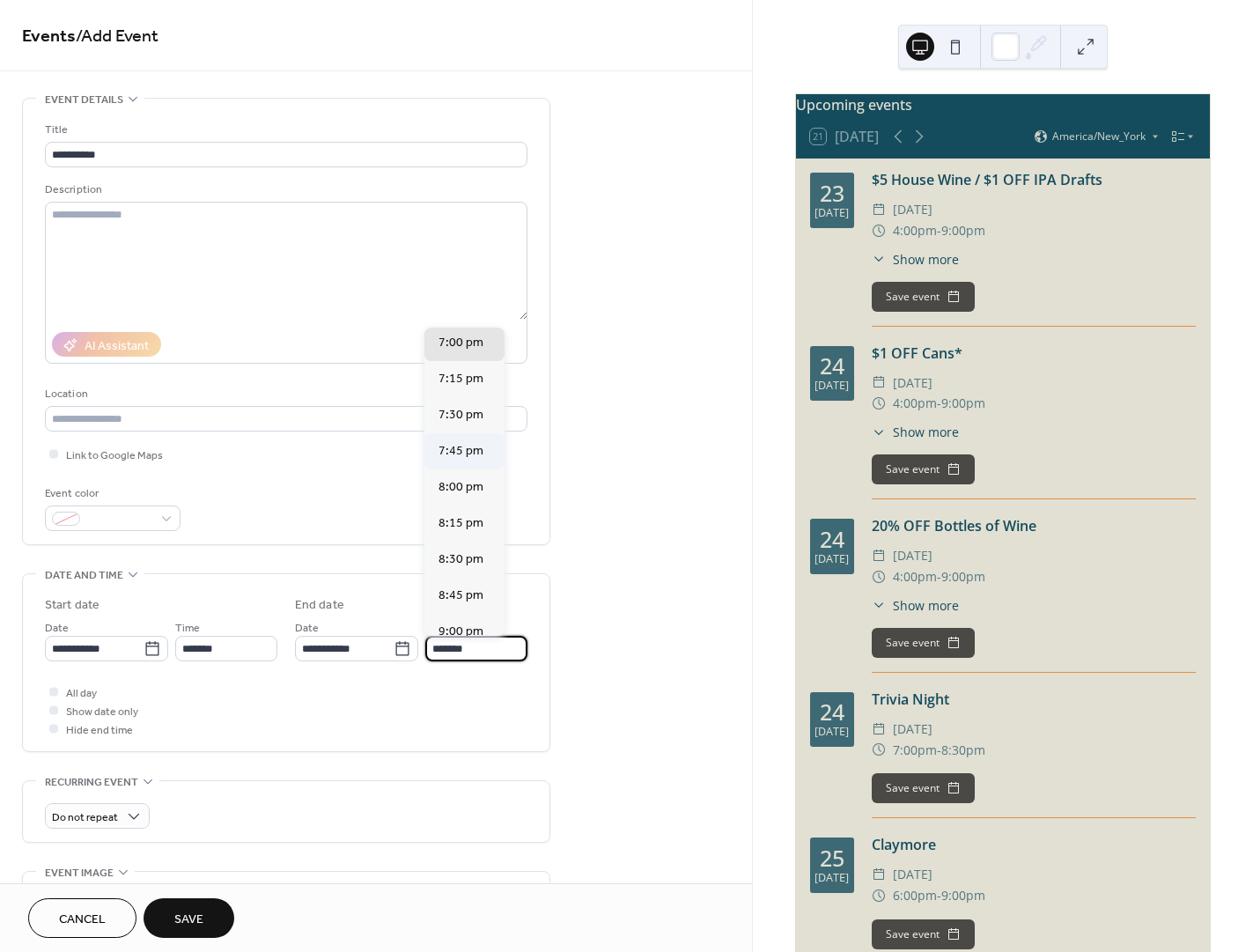 scroll, scrollTop: 130, scrollLeft: 0, axis: vertical 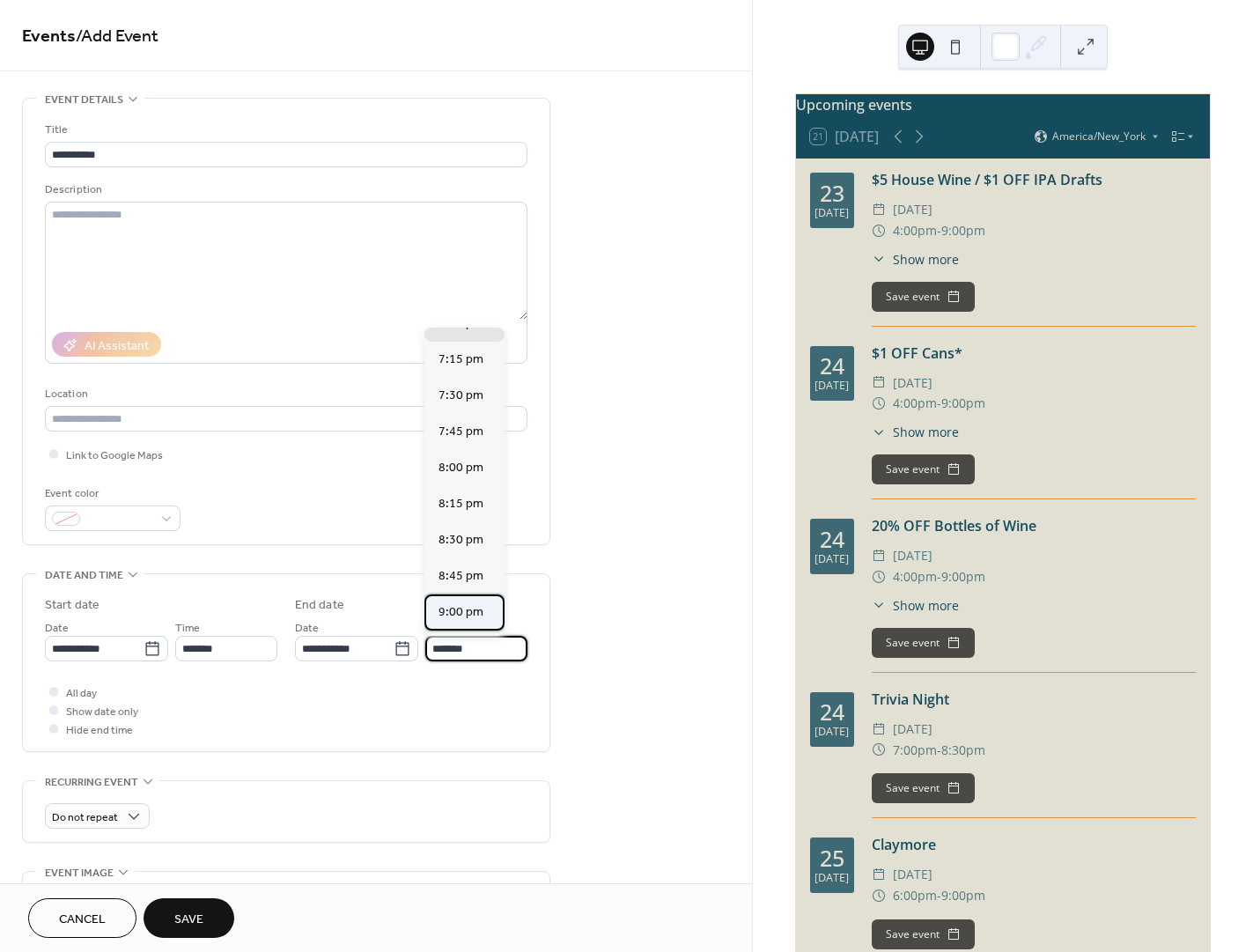 click on "9:00 pm" at bounding box center [461, 612] 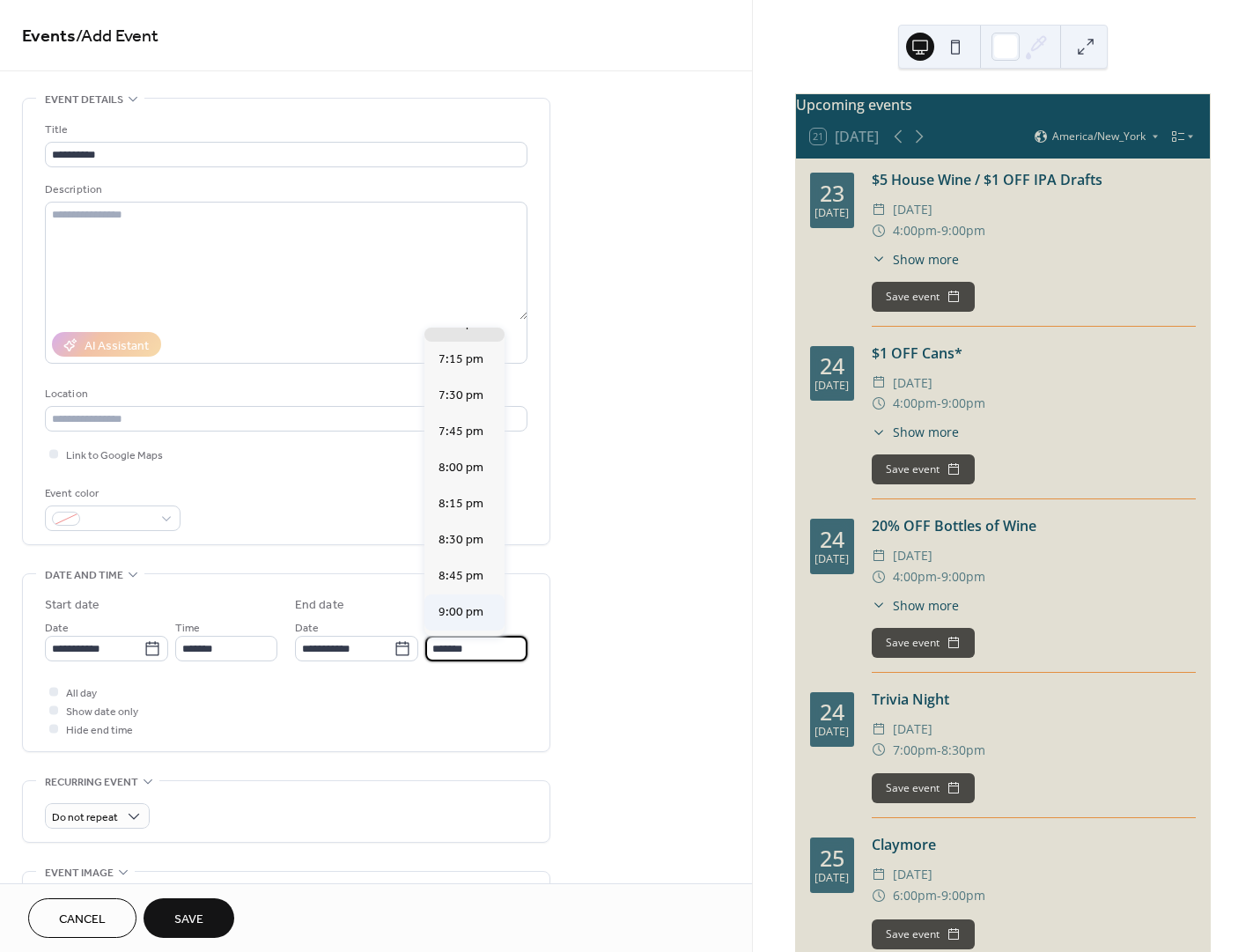 type on "*******" 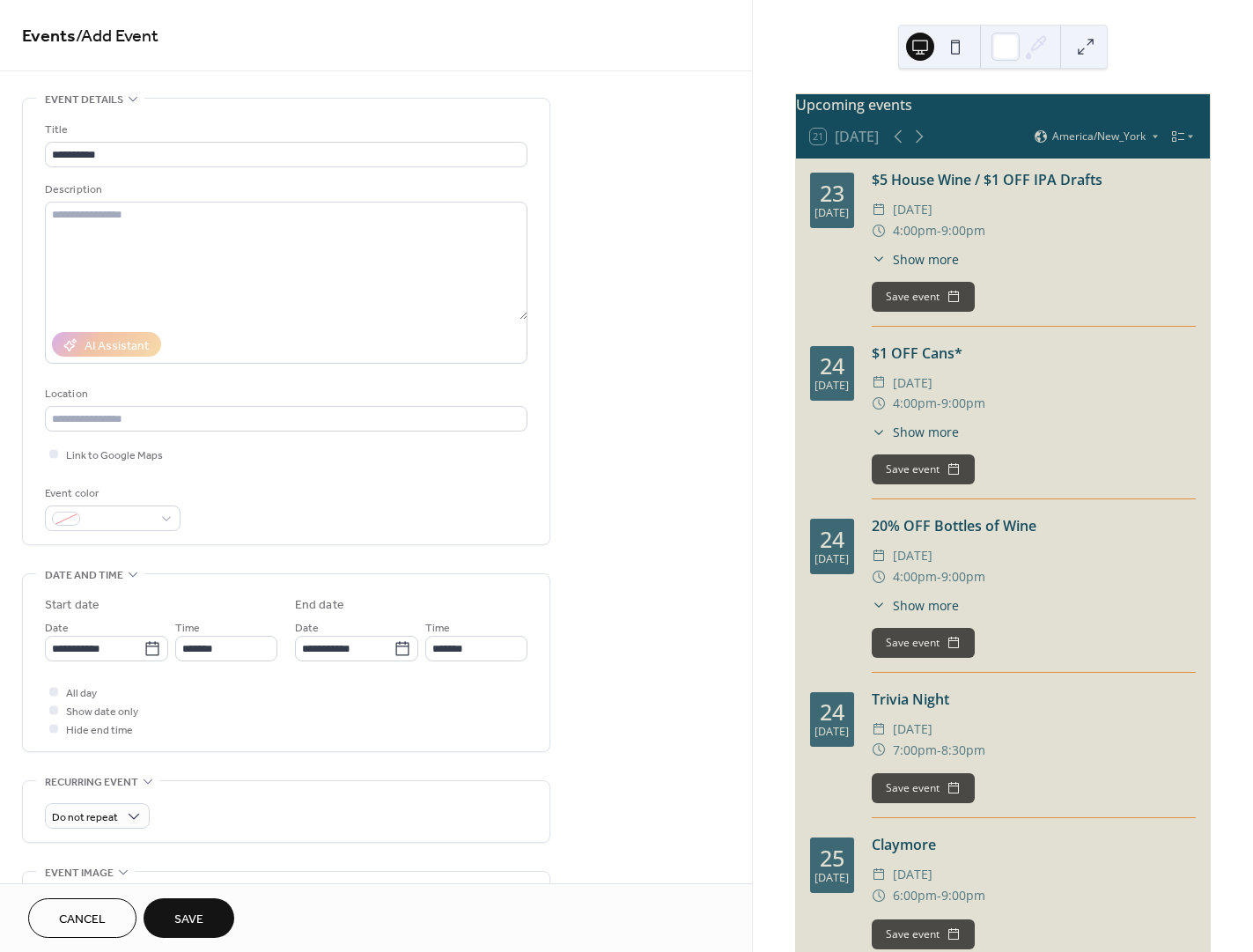click on "Save" at bounding box center [188, 918] 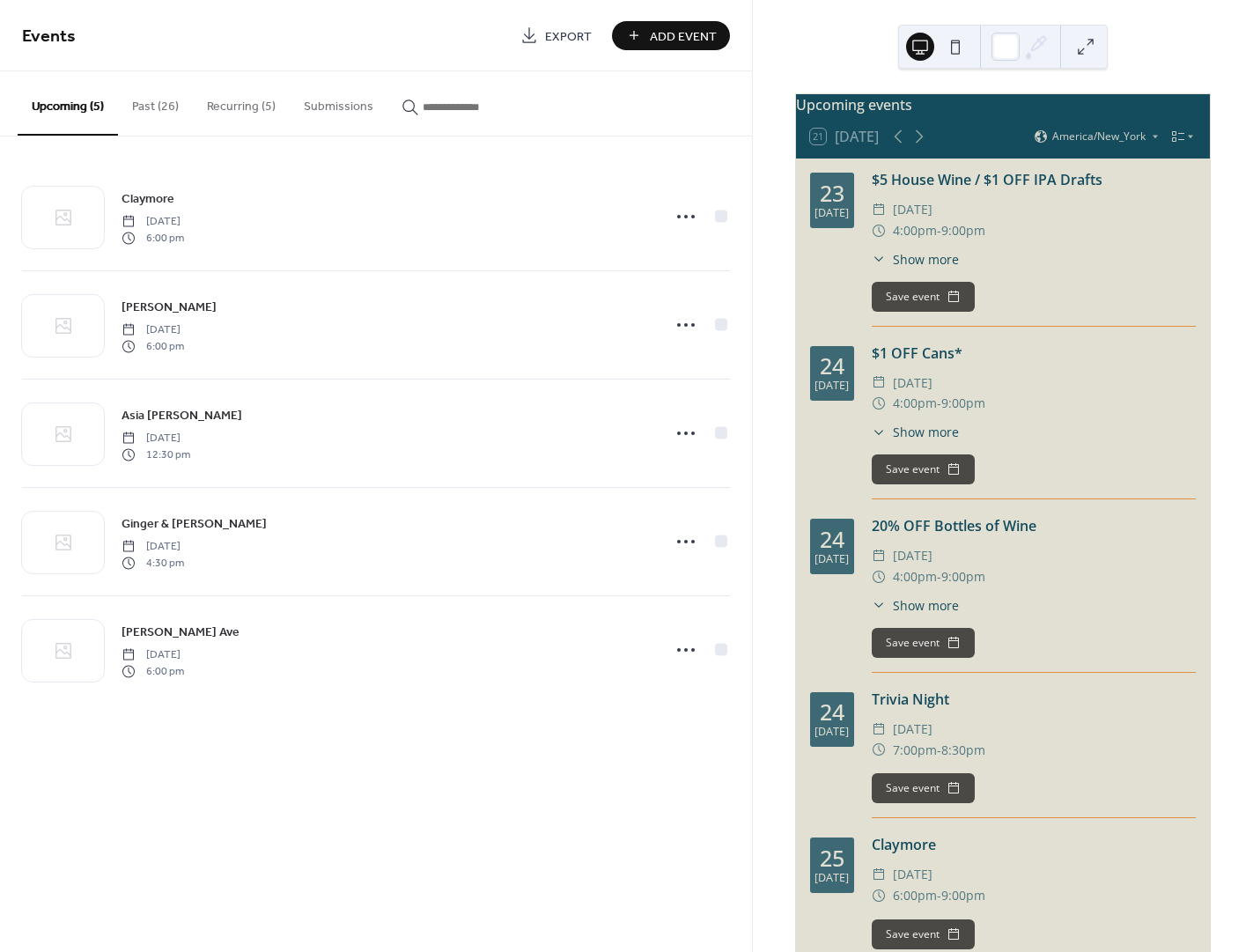 click on "Past (26)" at bounding box center [155, 102] 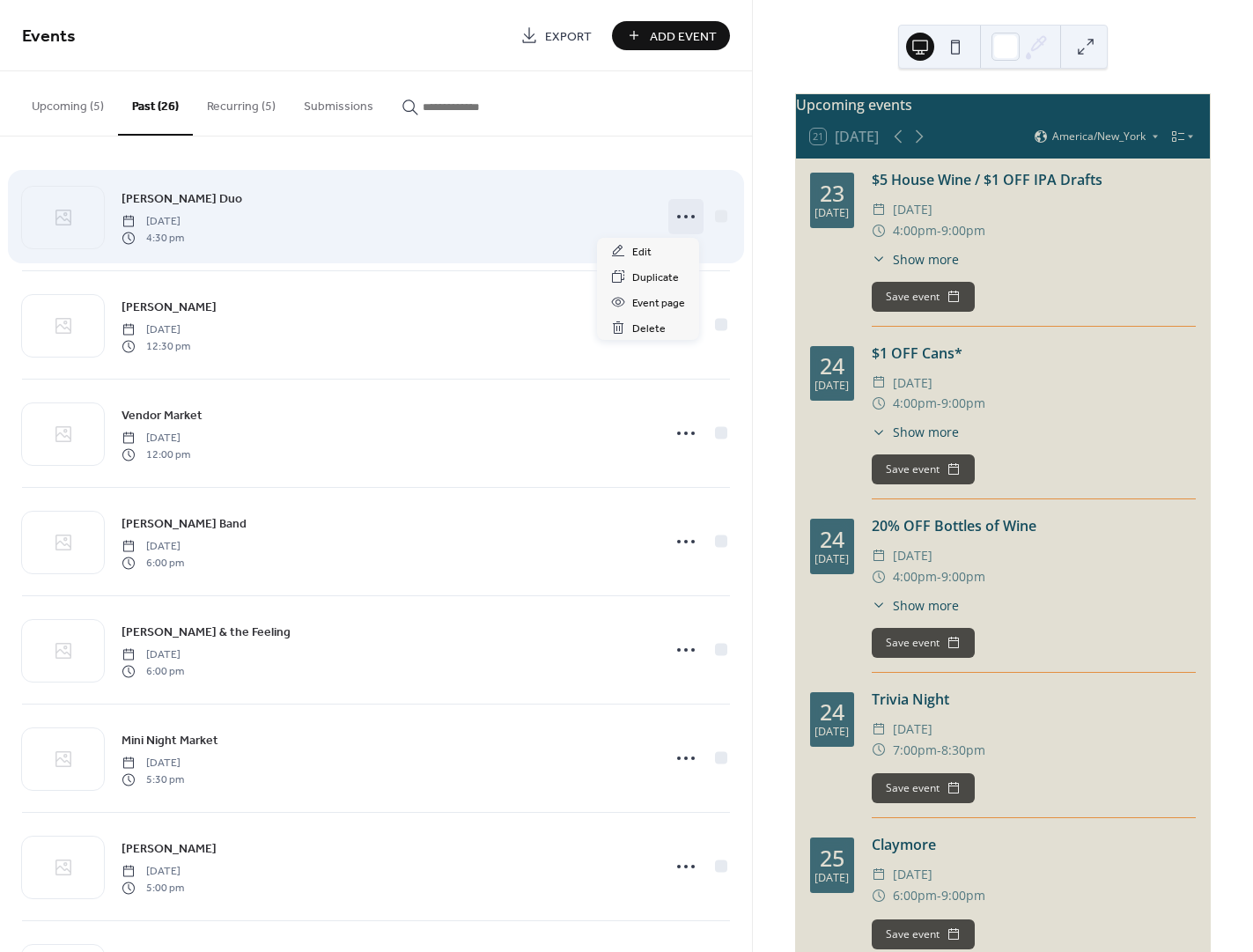click 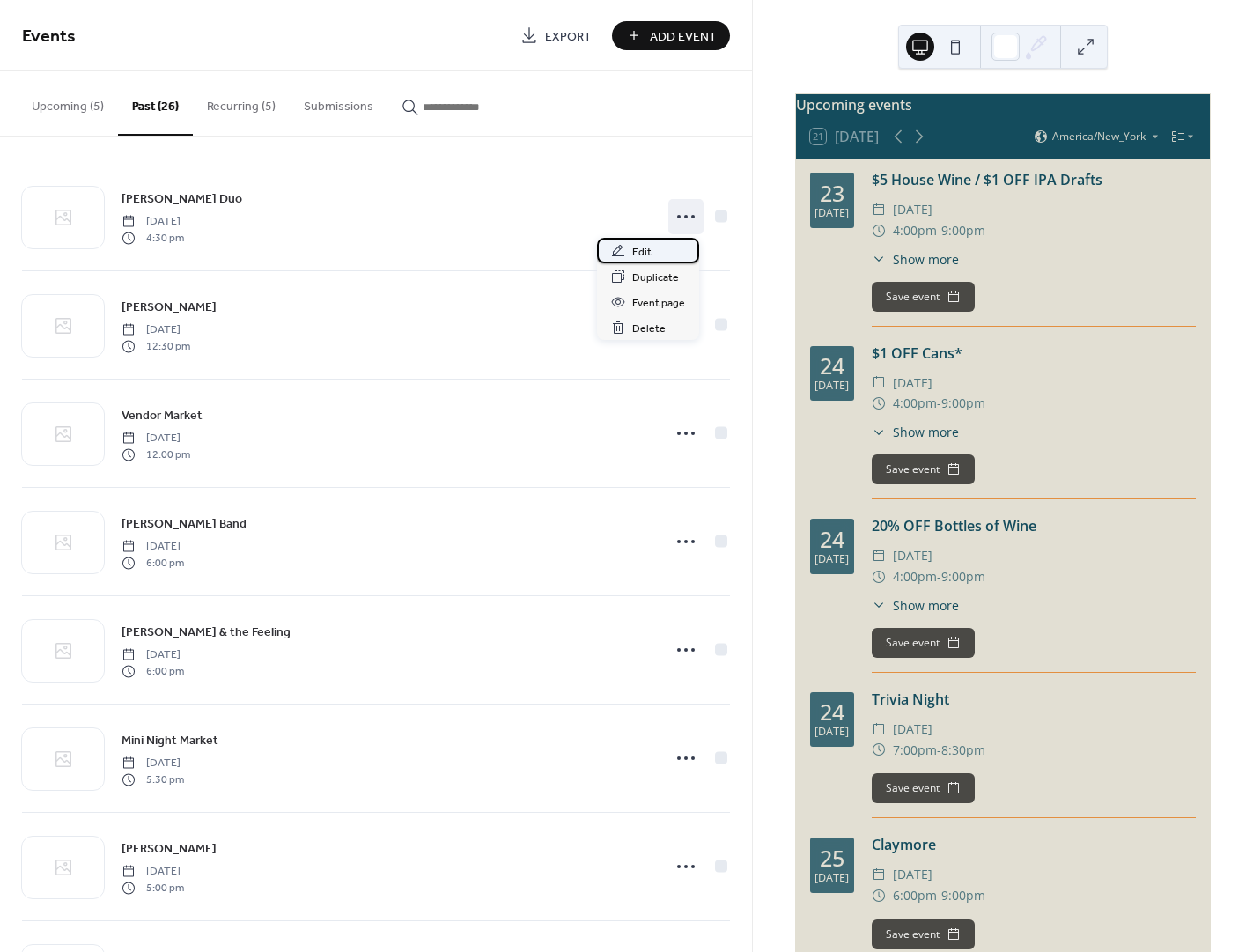 click on "Edit" at bounding box center (642, 252) 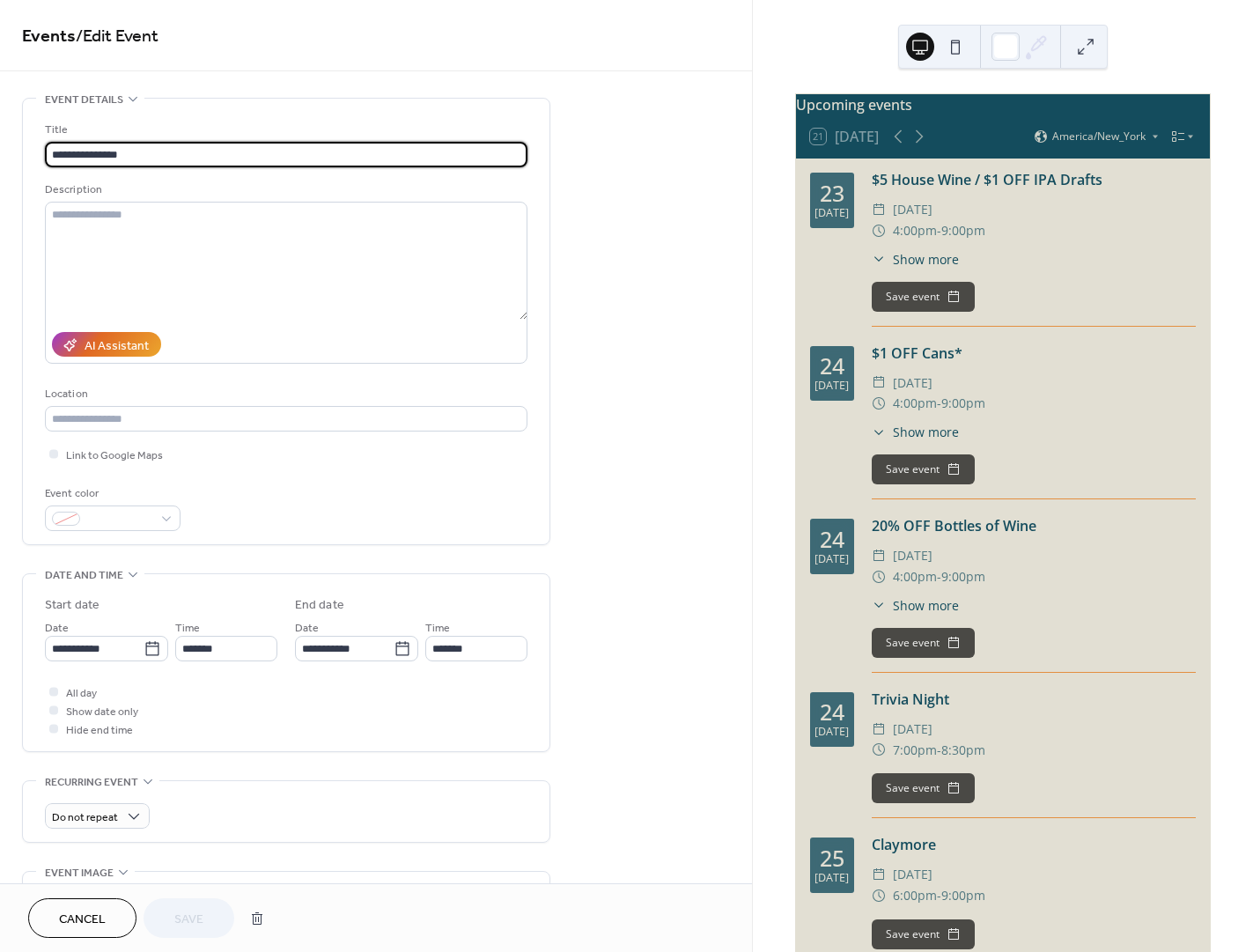 click on "**********" at bounding box center [286, 154] 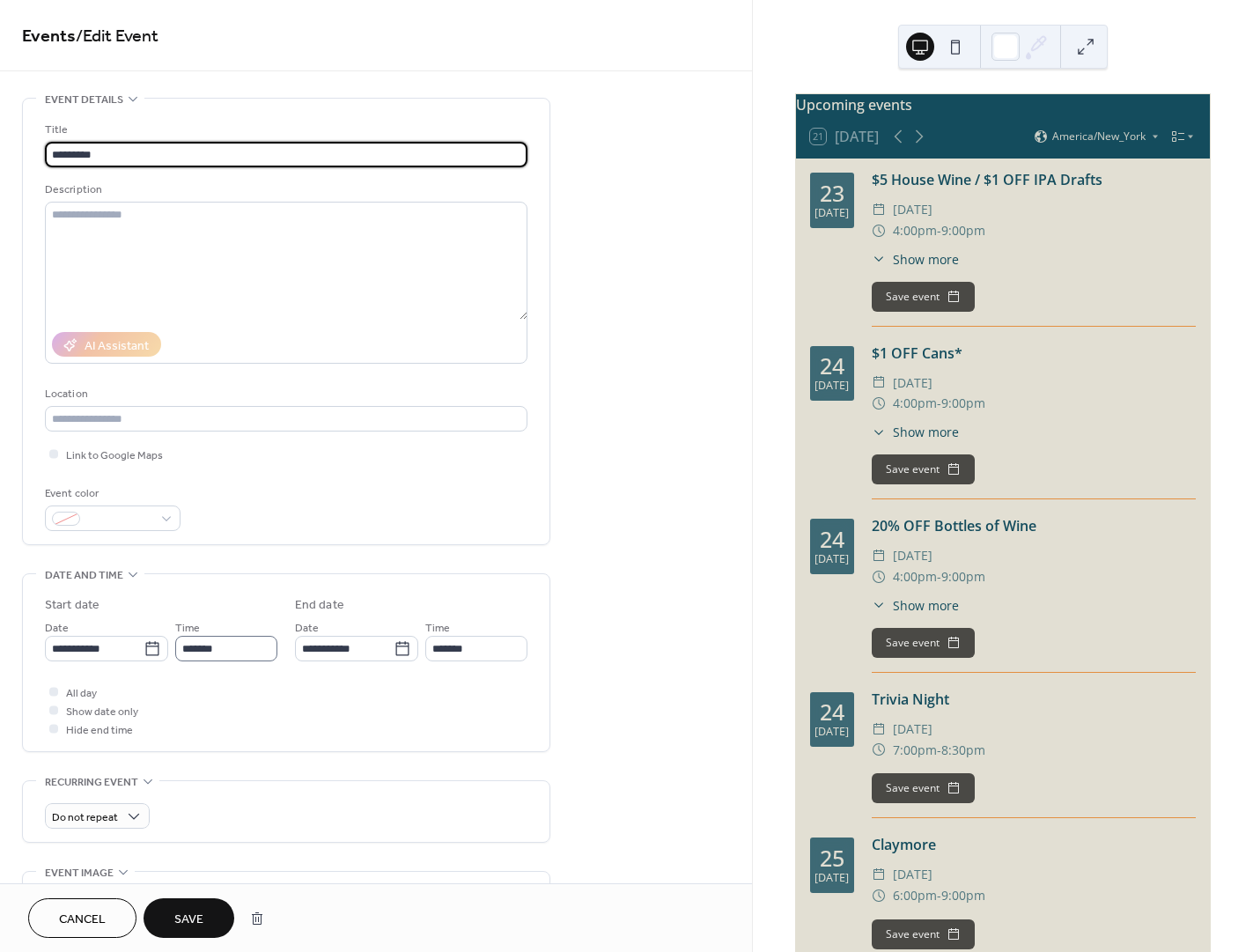 type on "*********" 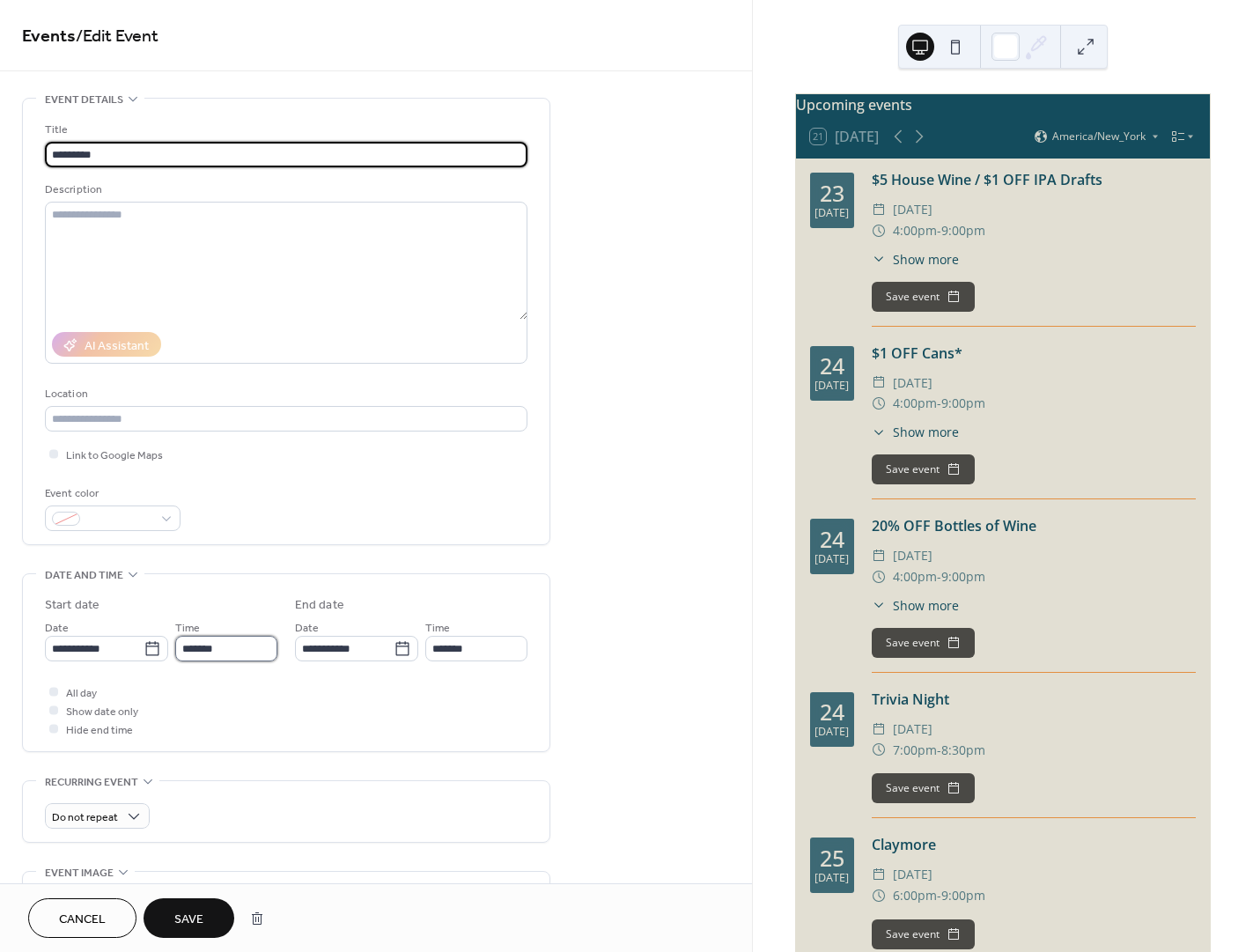 click on "*******" at bounding box center (226, 648) 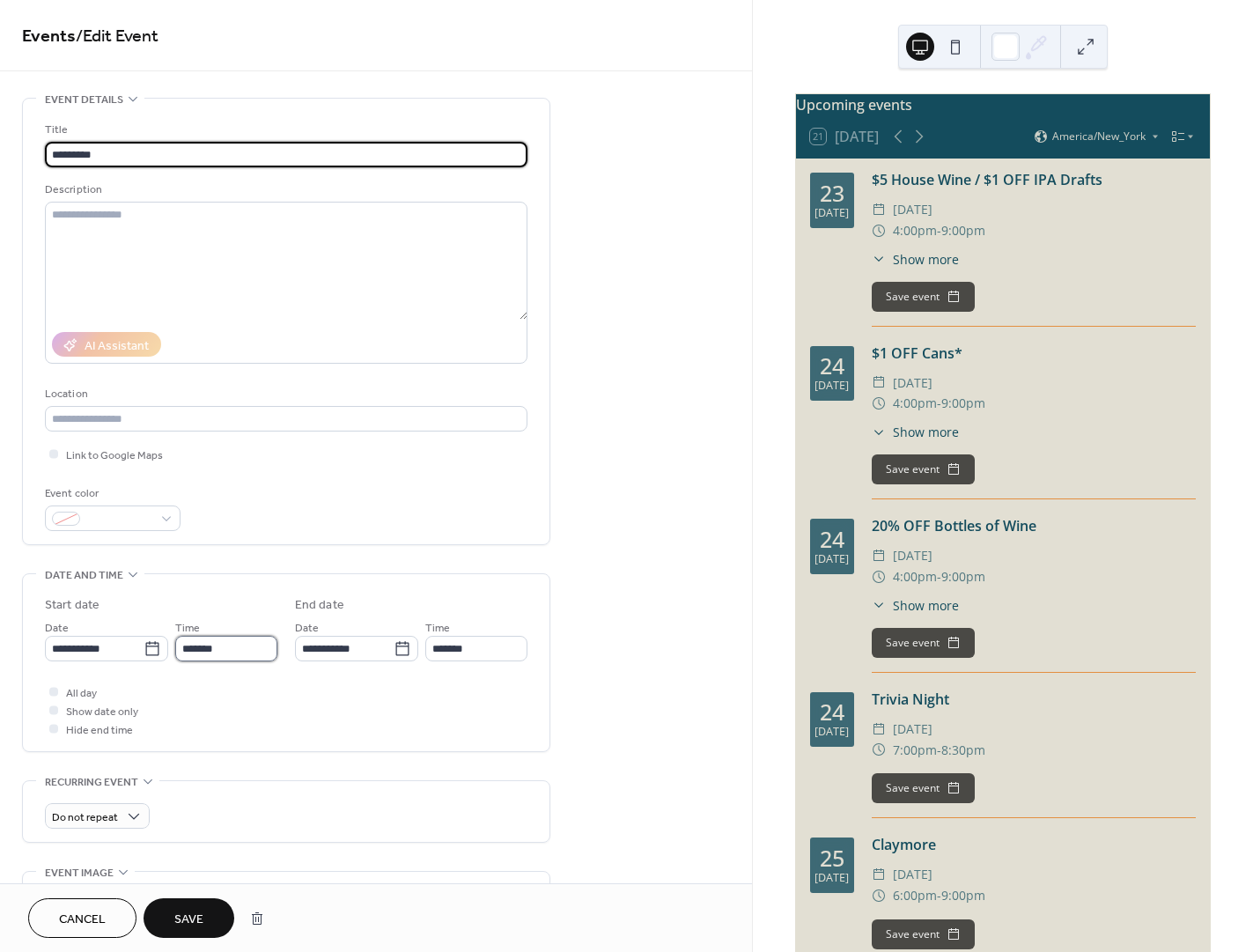 scroll, scrollTop: 0, scrollLeft: 0, axis: both 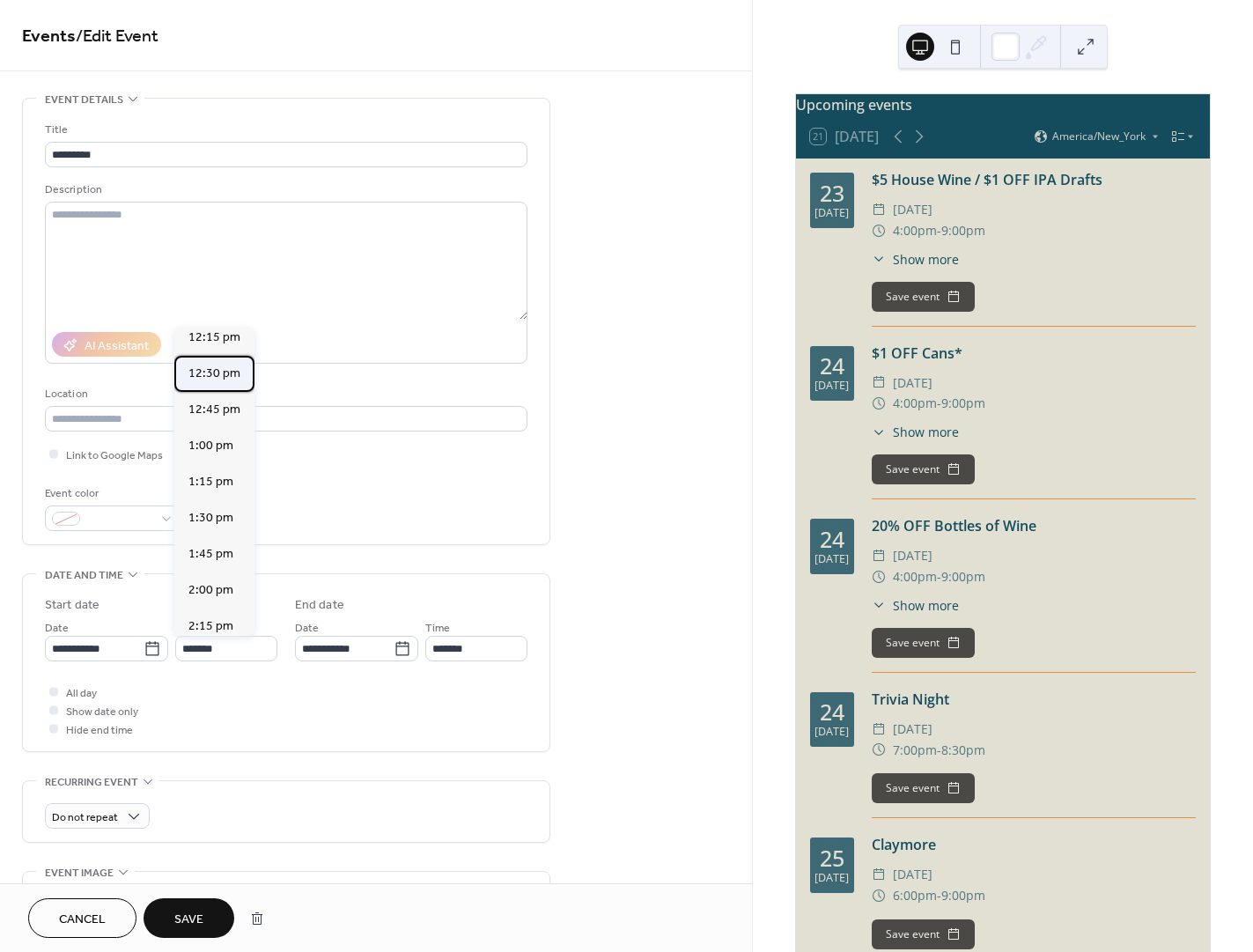 click on "12:30 pm" at bounding box center (214, 373) 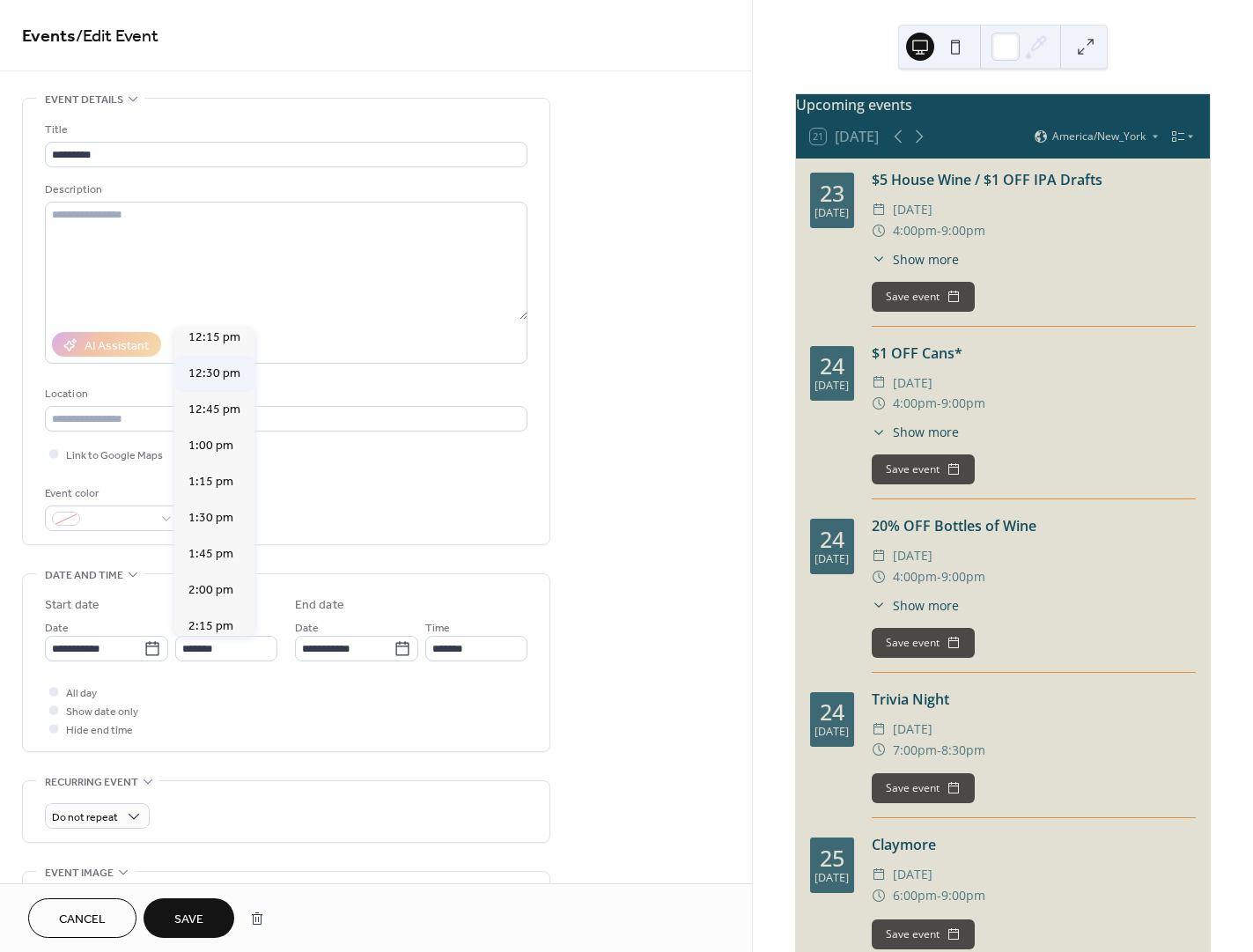 type on "********" 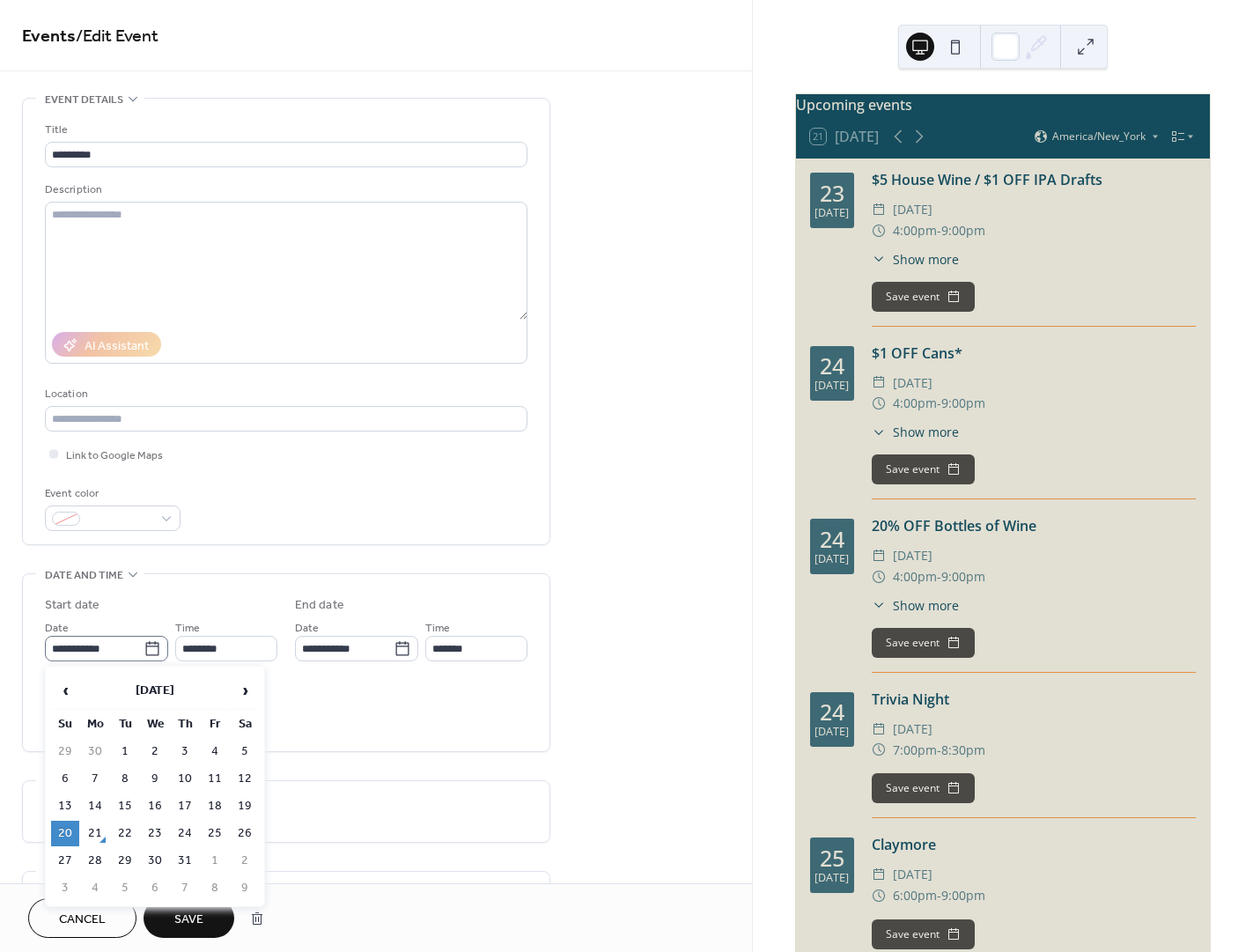 click 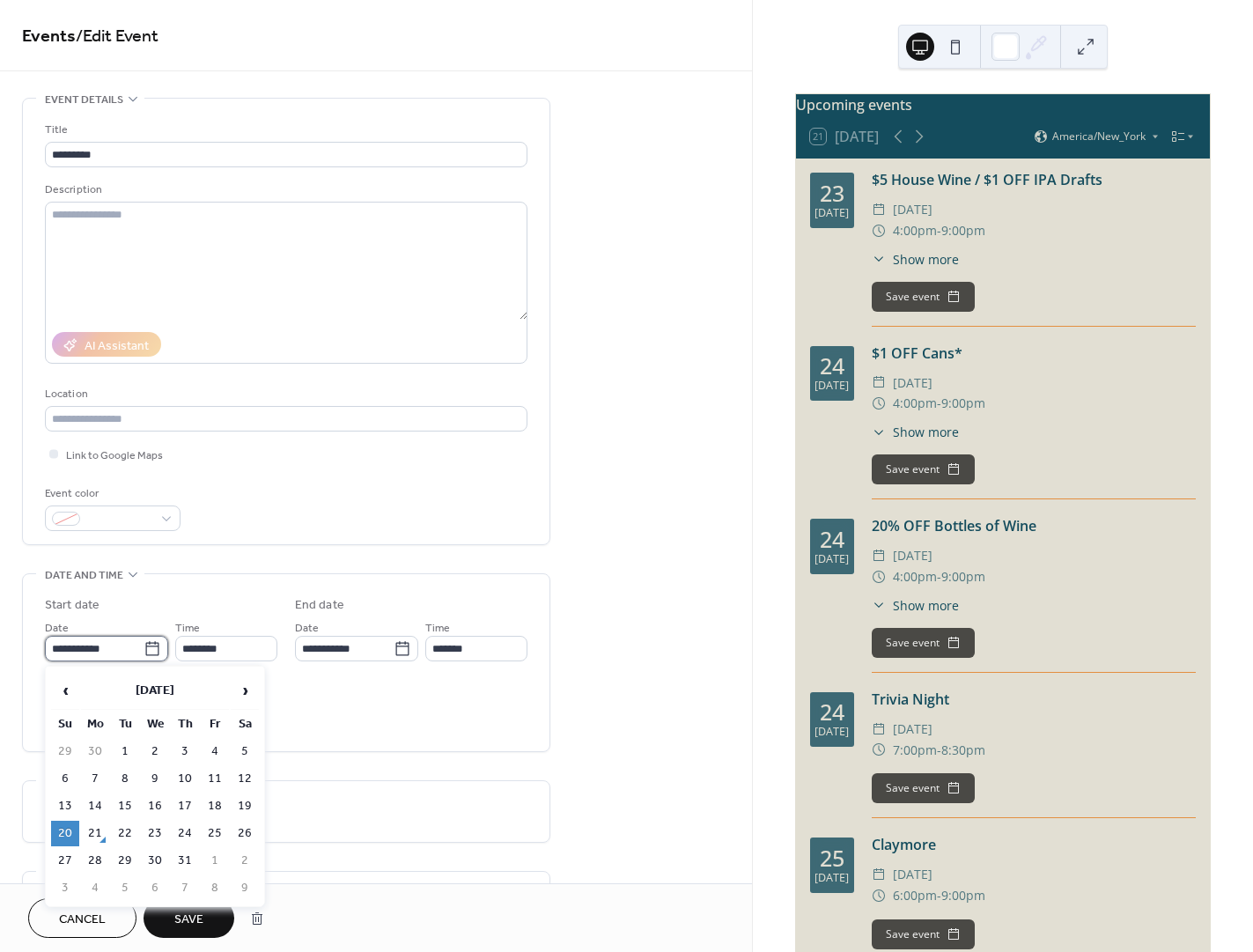click on "**********" at bounding box center (94, 648) 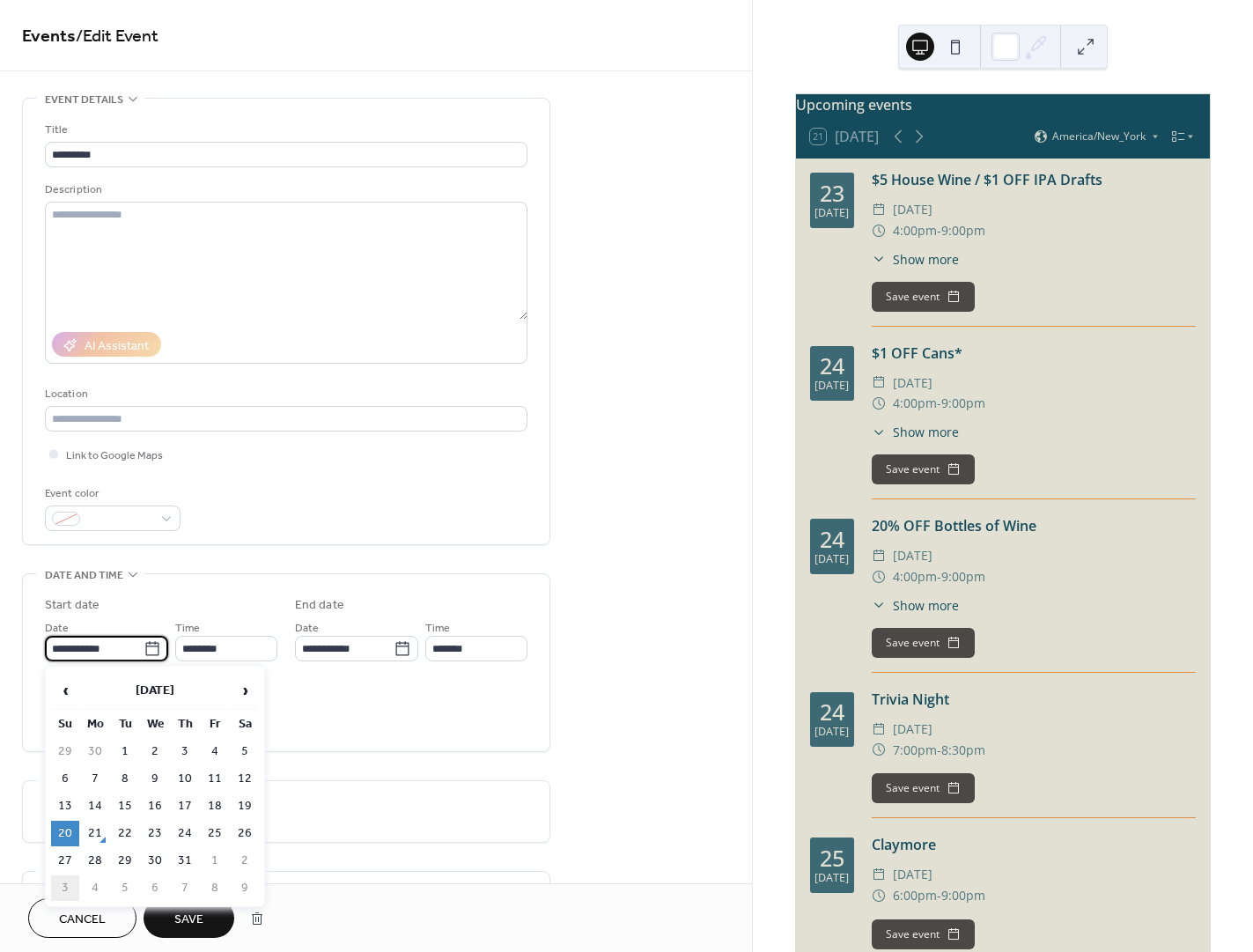 click on "3" at bounding box center (65, 888) 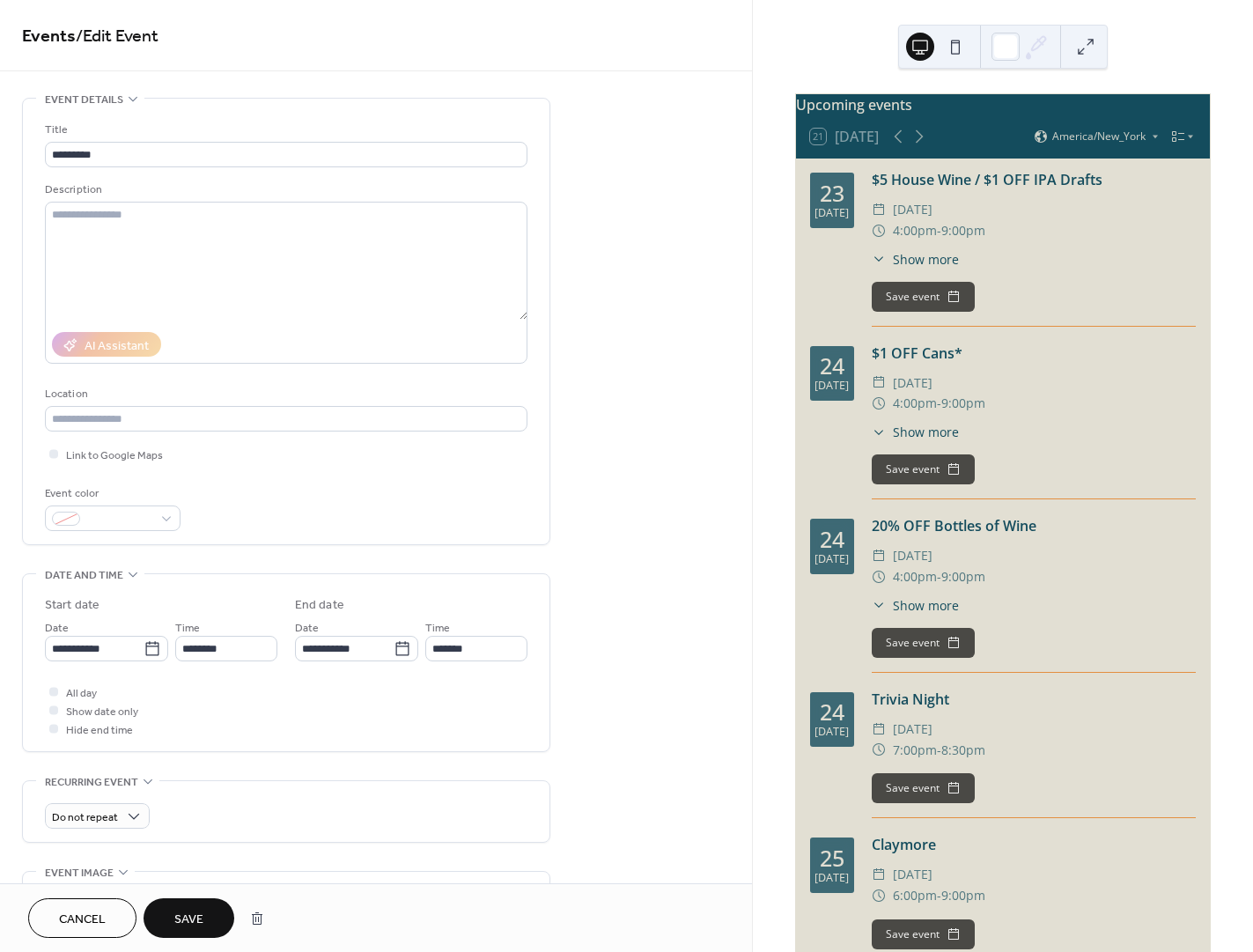 click on "Save" at bounding box center (188, 919) 